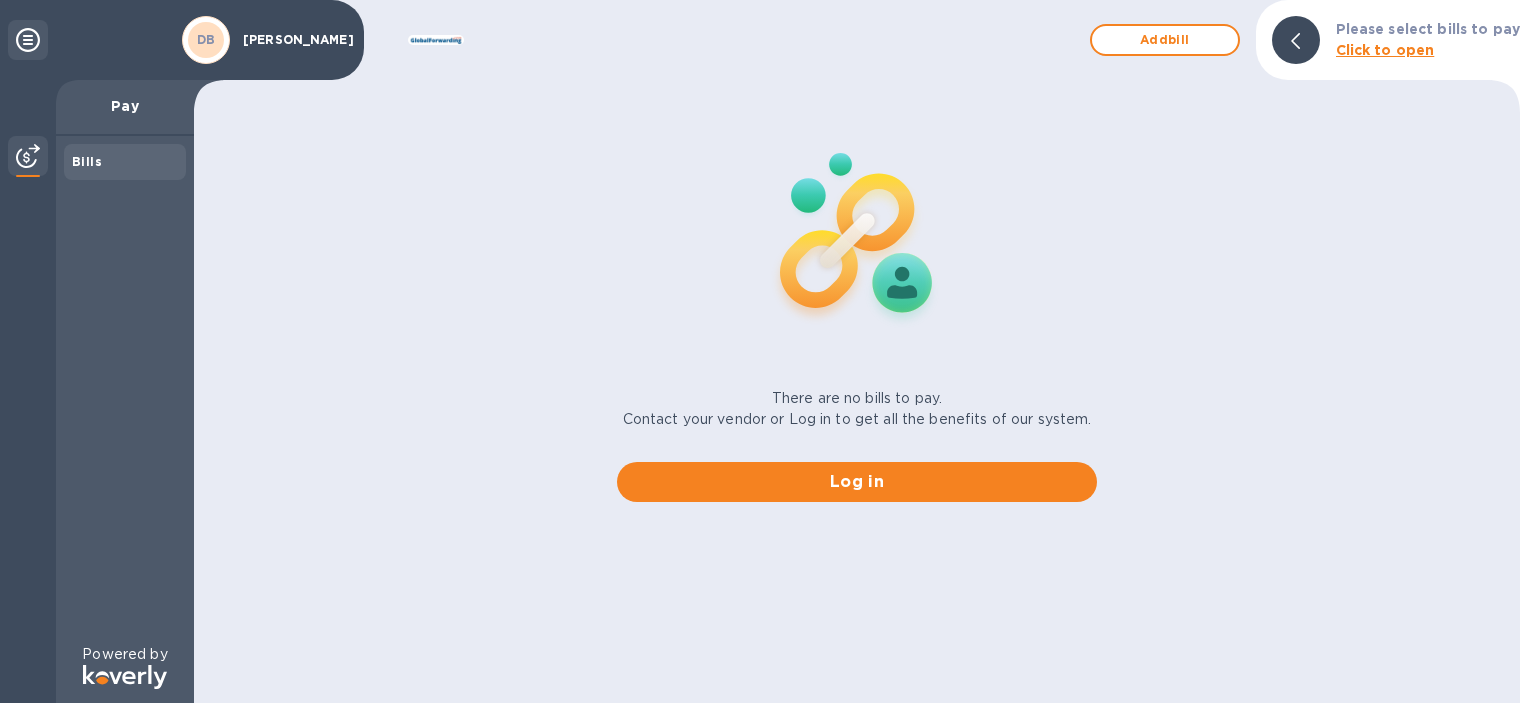 scroll, scrollTop: 0, scrollLeft: 0, axis: both 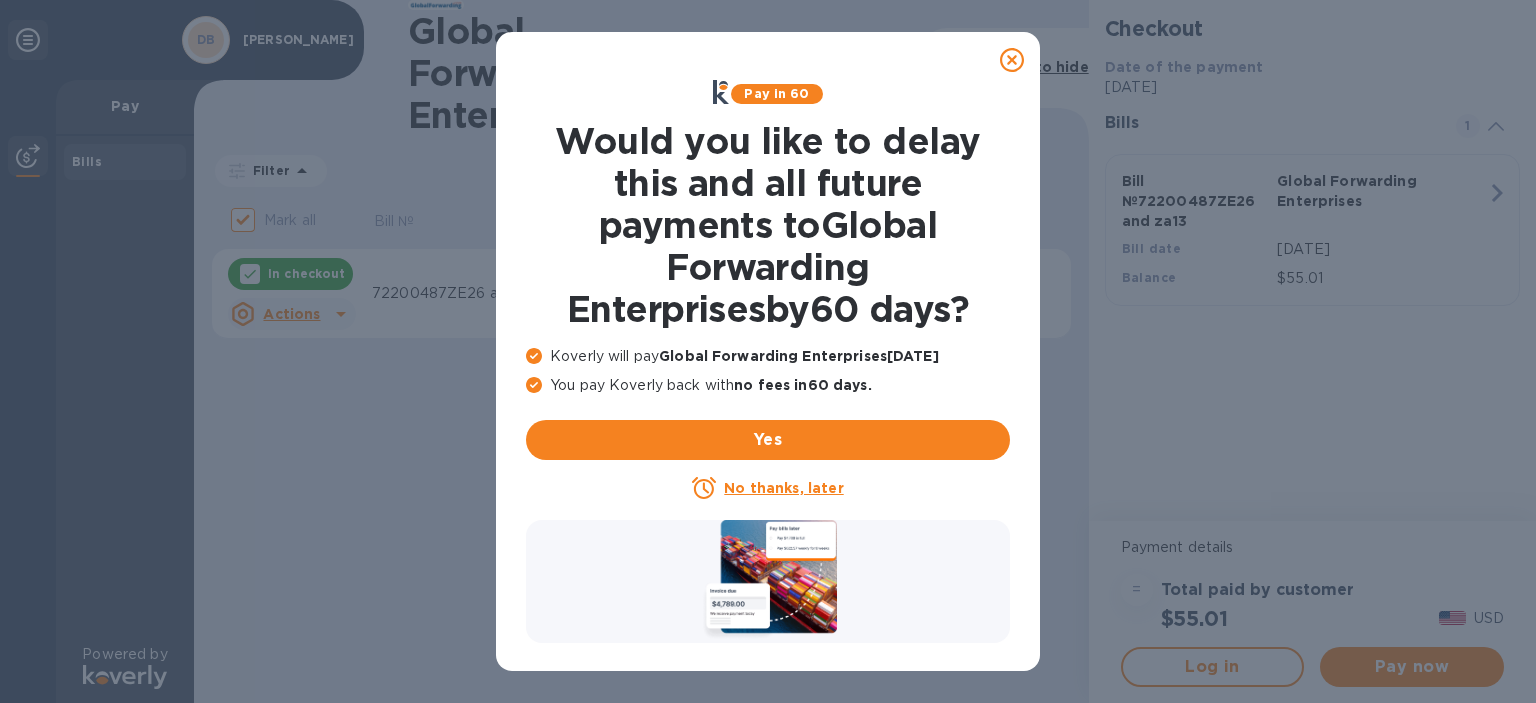 click on "No thanks, later" at bounding box center (783, 488) 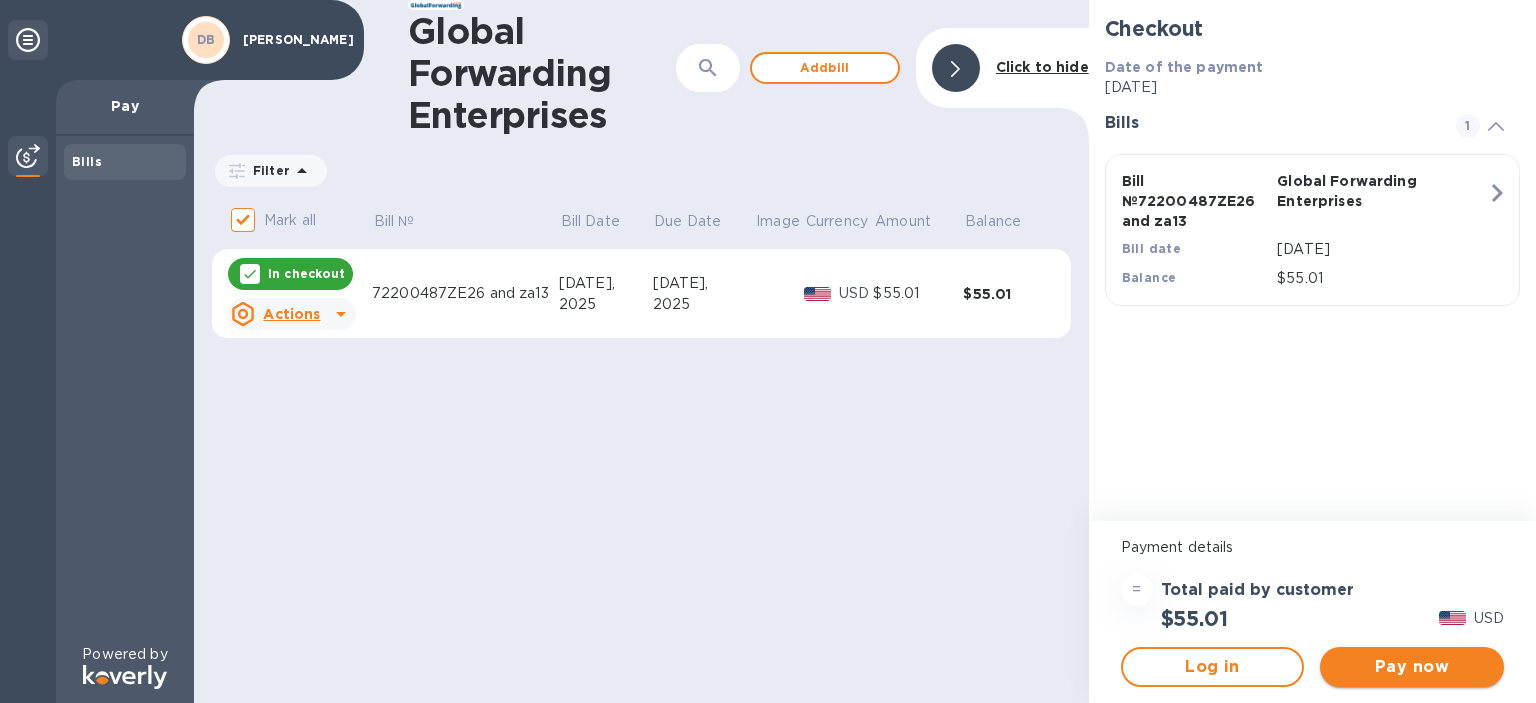 click on "Pay now" at bounding box center [1412, 667] 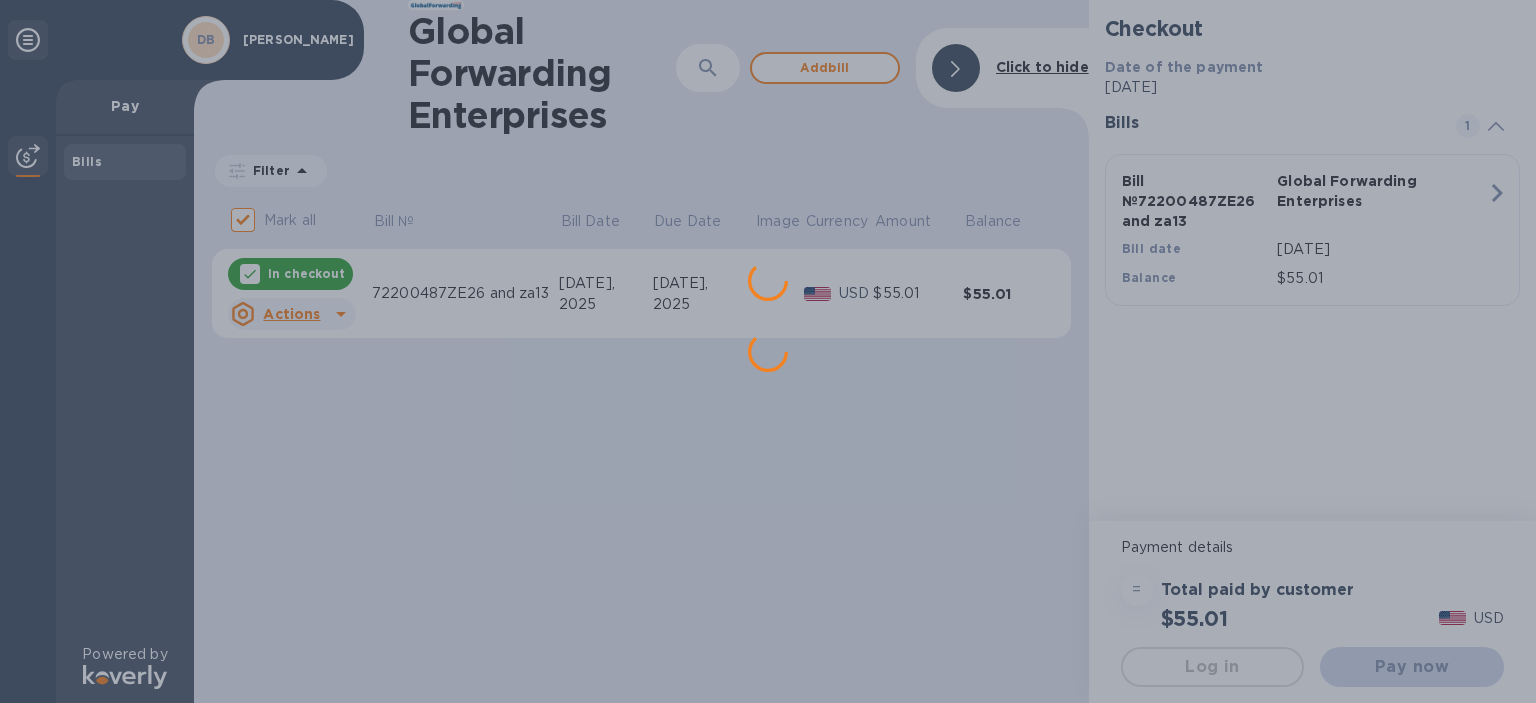 scroll, scrollTop: 0, scrollLeft: 0, axis: both 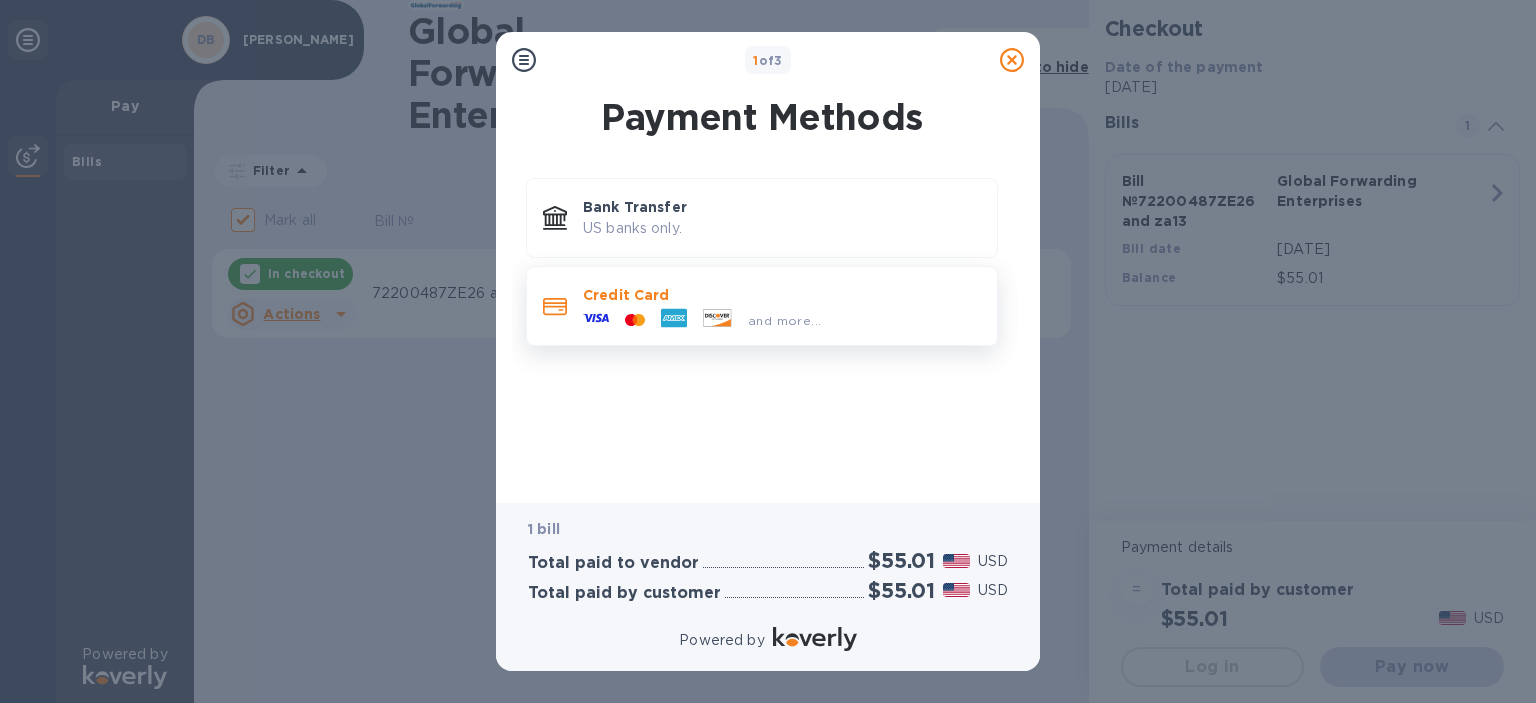 click on "and more..." at bounding box center [702, 320] 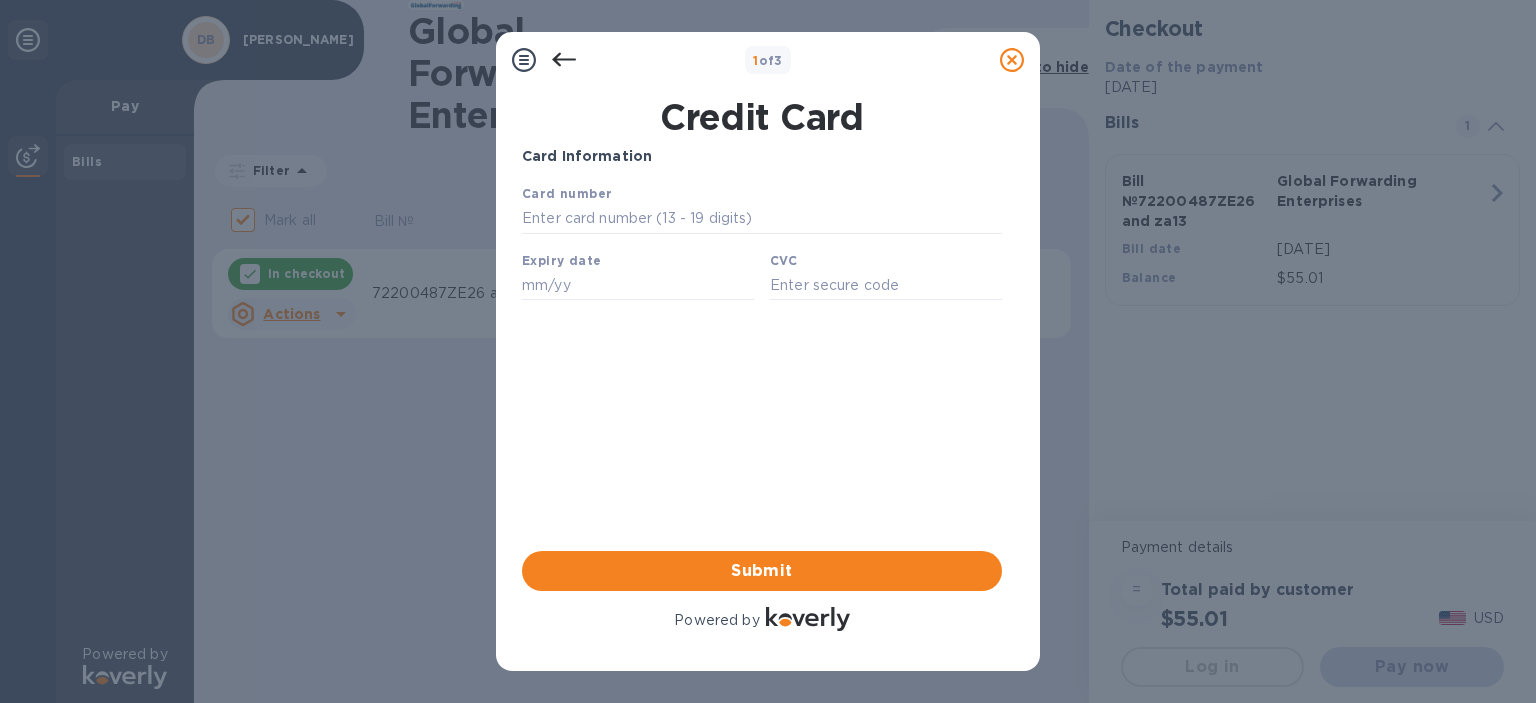 scroll, scrollTop: 0, scrollLeft: 0, axis: both 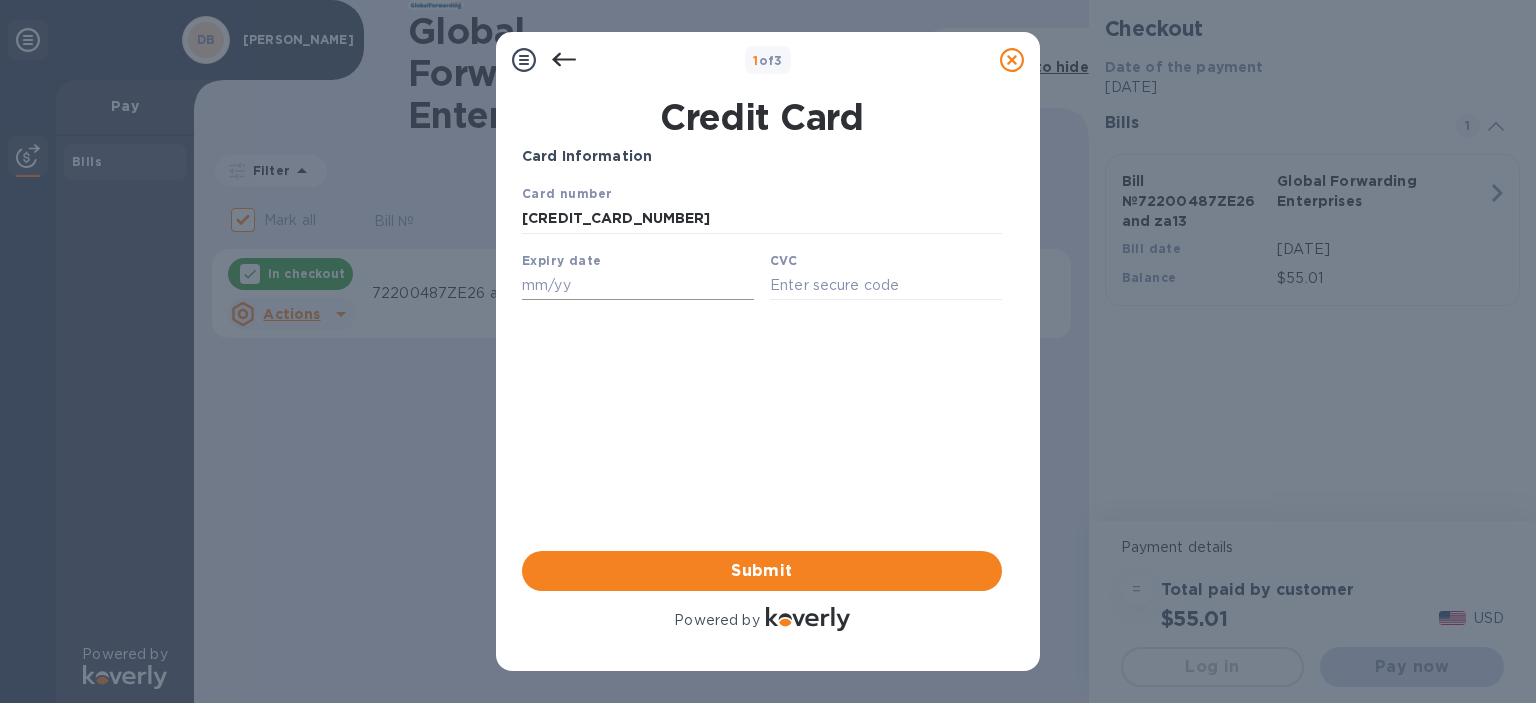 type on "[CREDIT_CARD_NUMBER]" 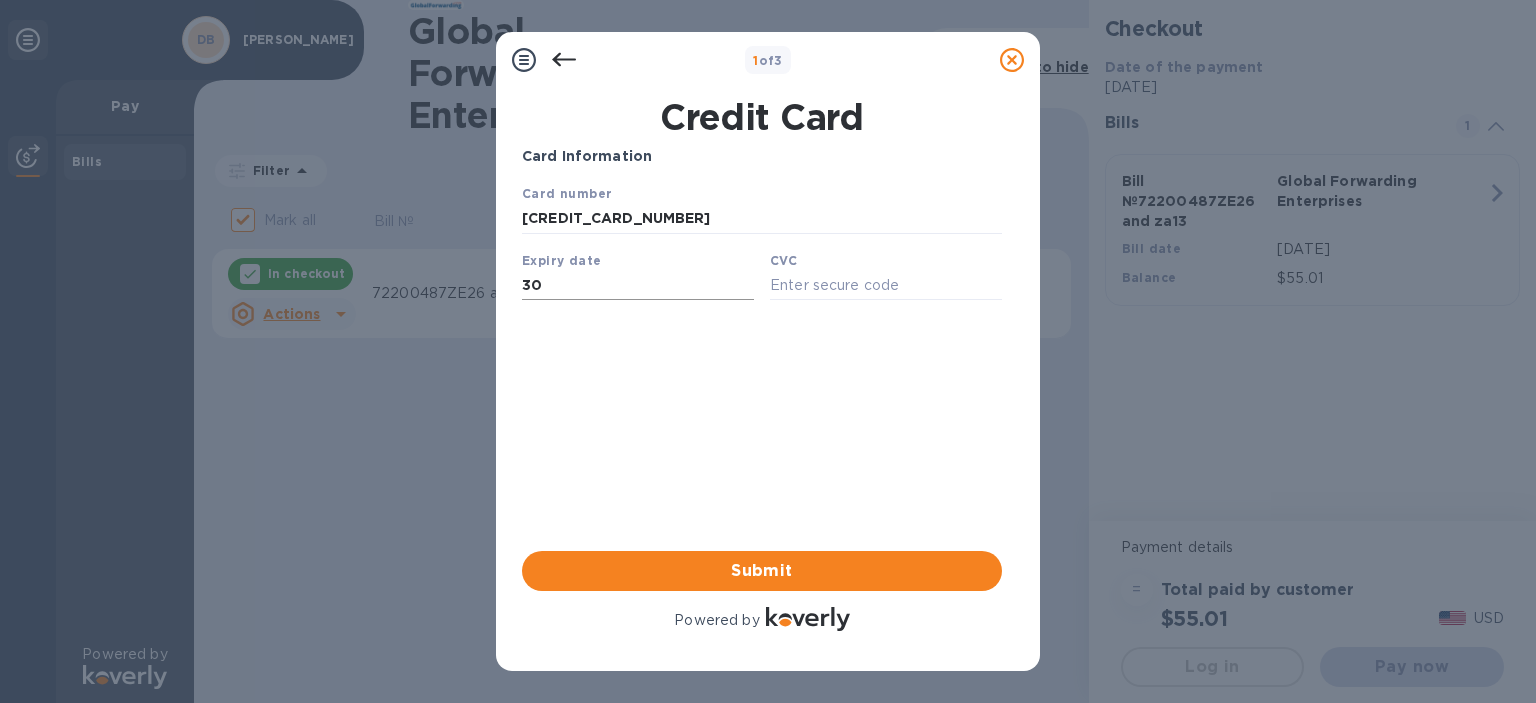 type on "3" 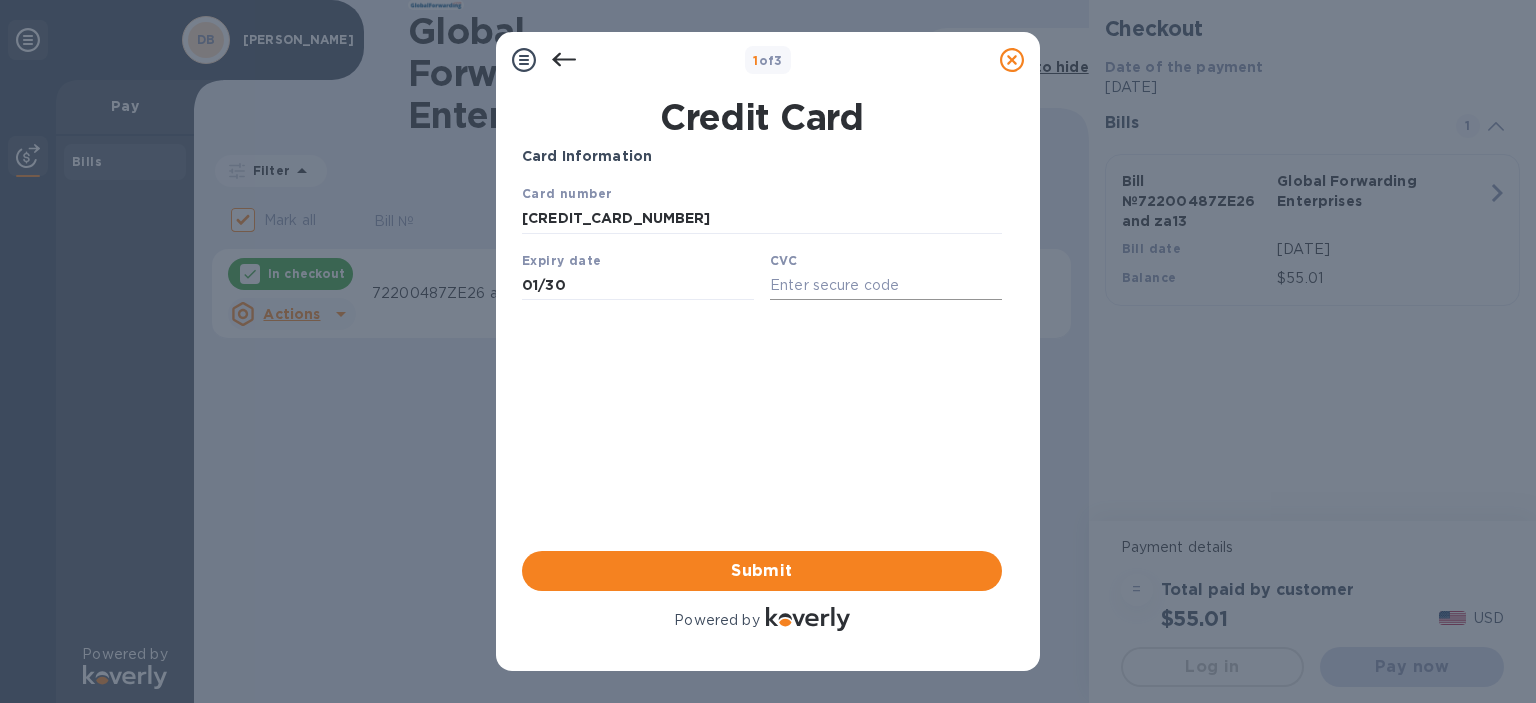 type on "01/30" 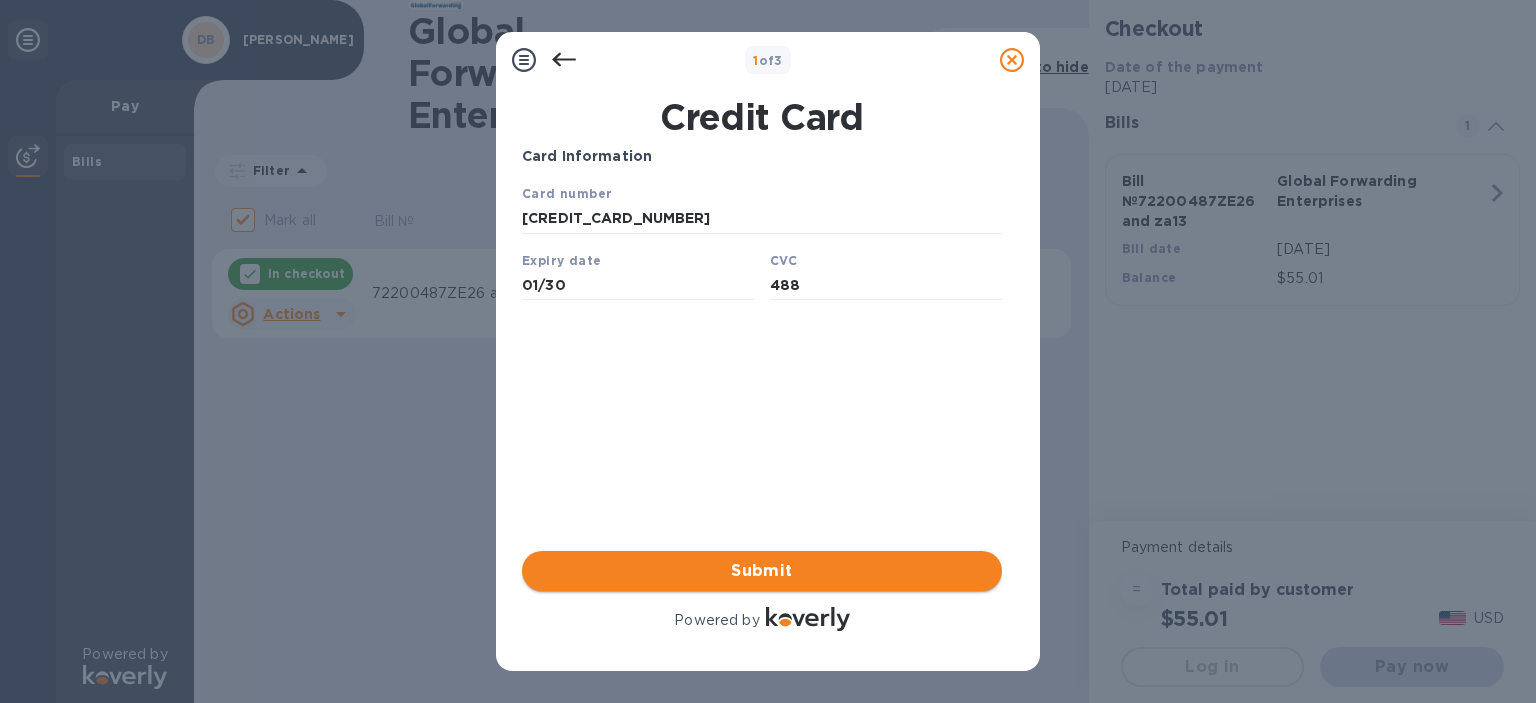 type on "488" 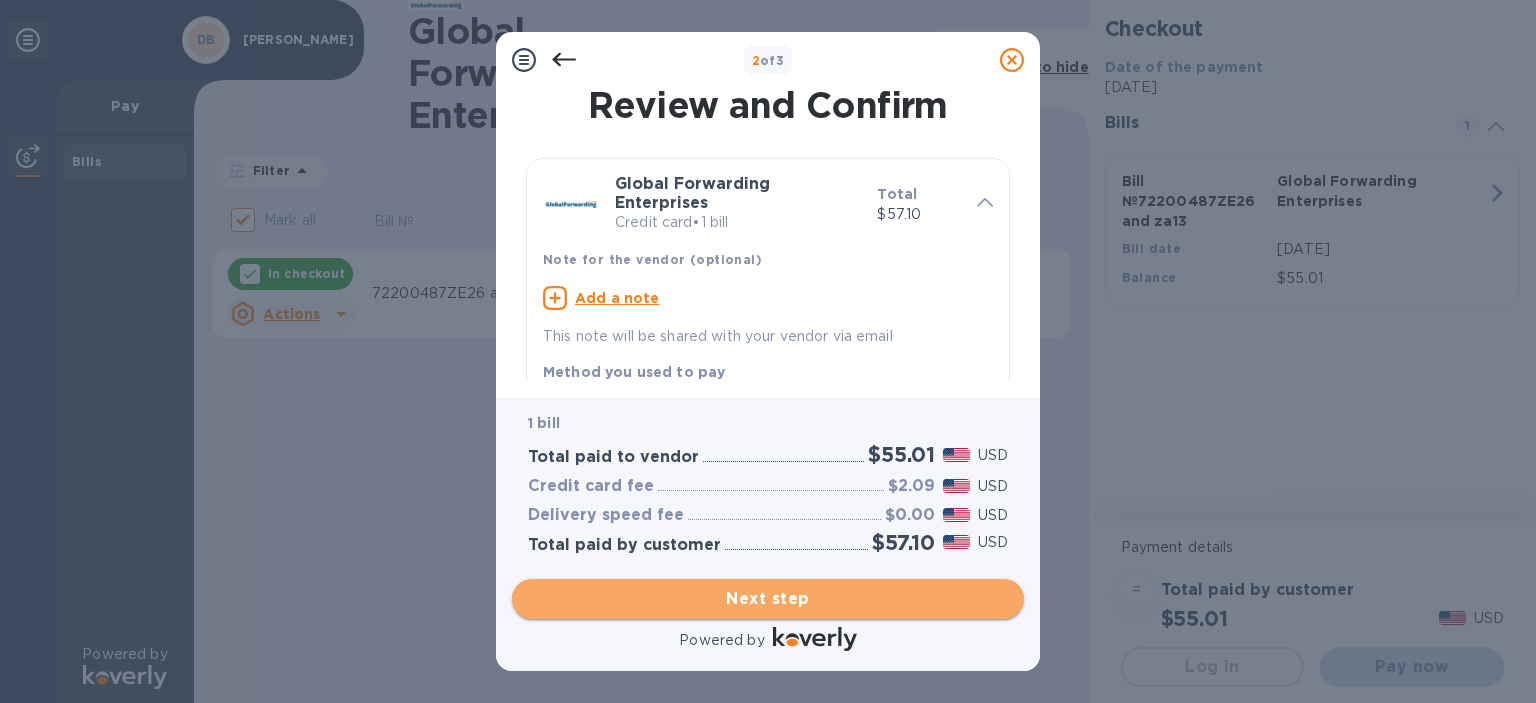 click on "Next step" at bounding box center [768, 599] 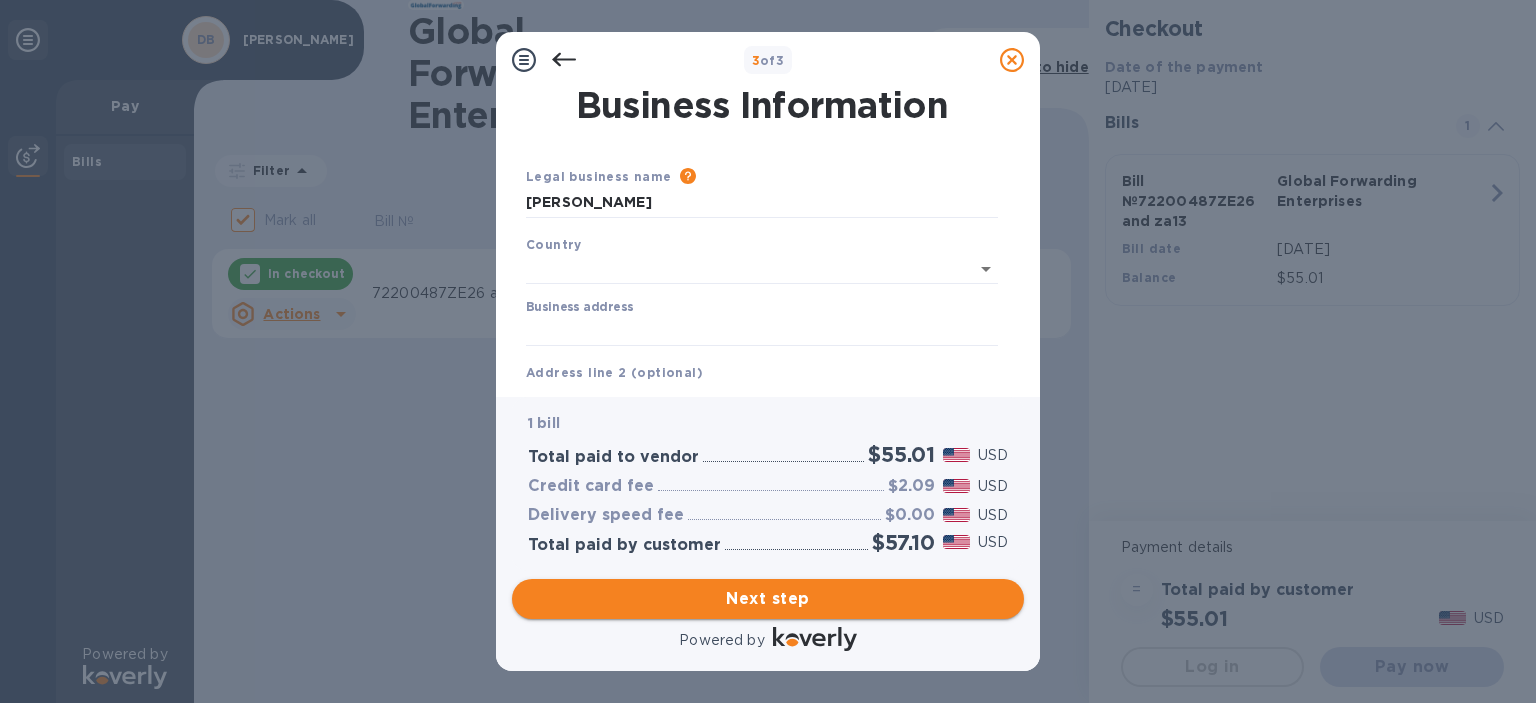 type on "[GEOGRAPHIC_DATA]" 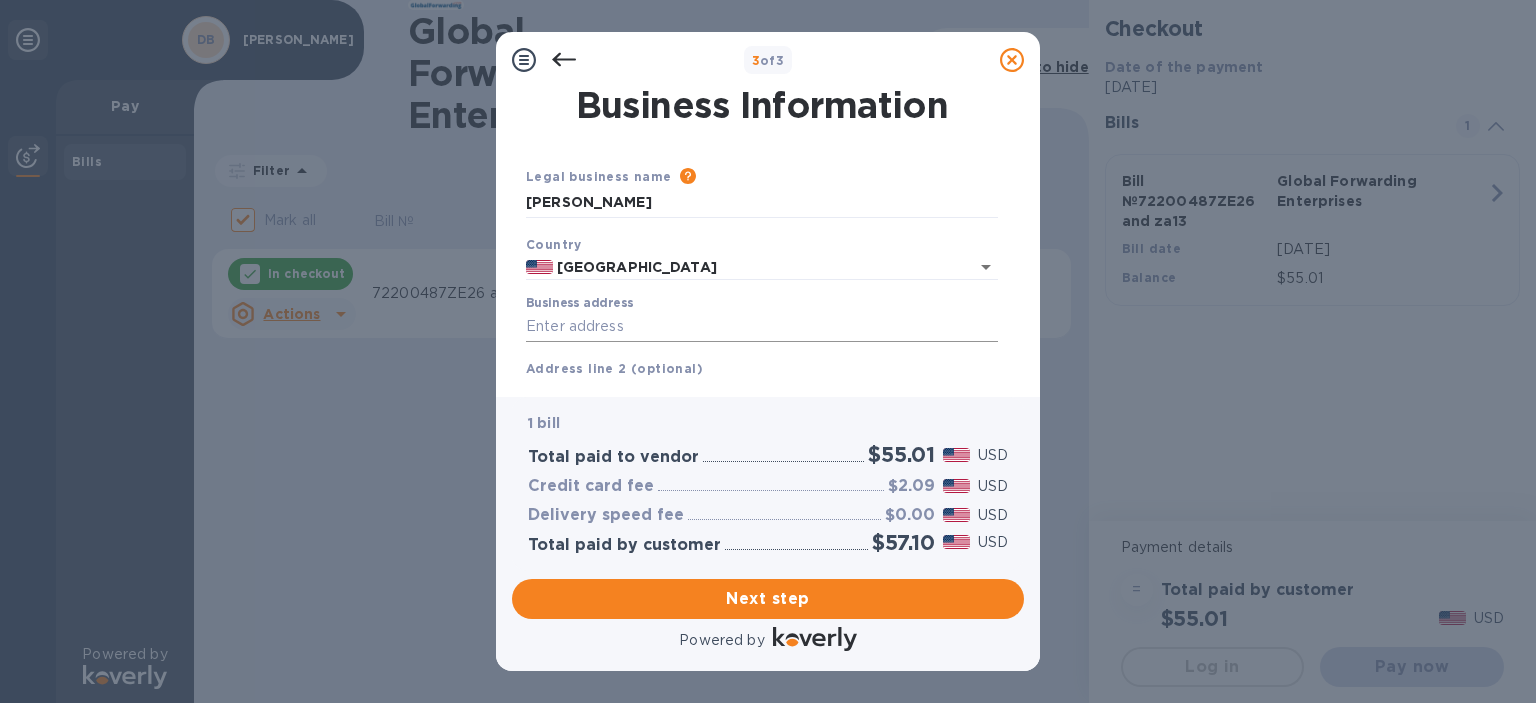 click on "Business address" at bounding box center (762, 327) 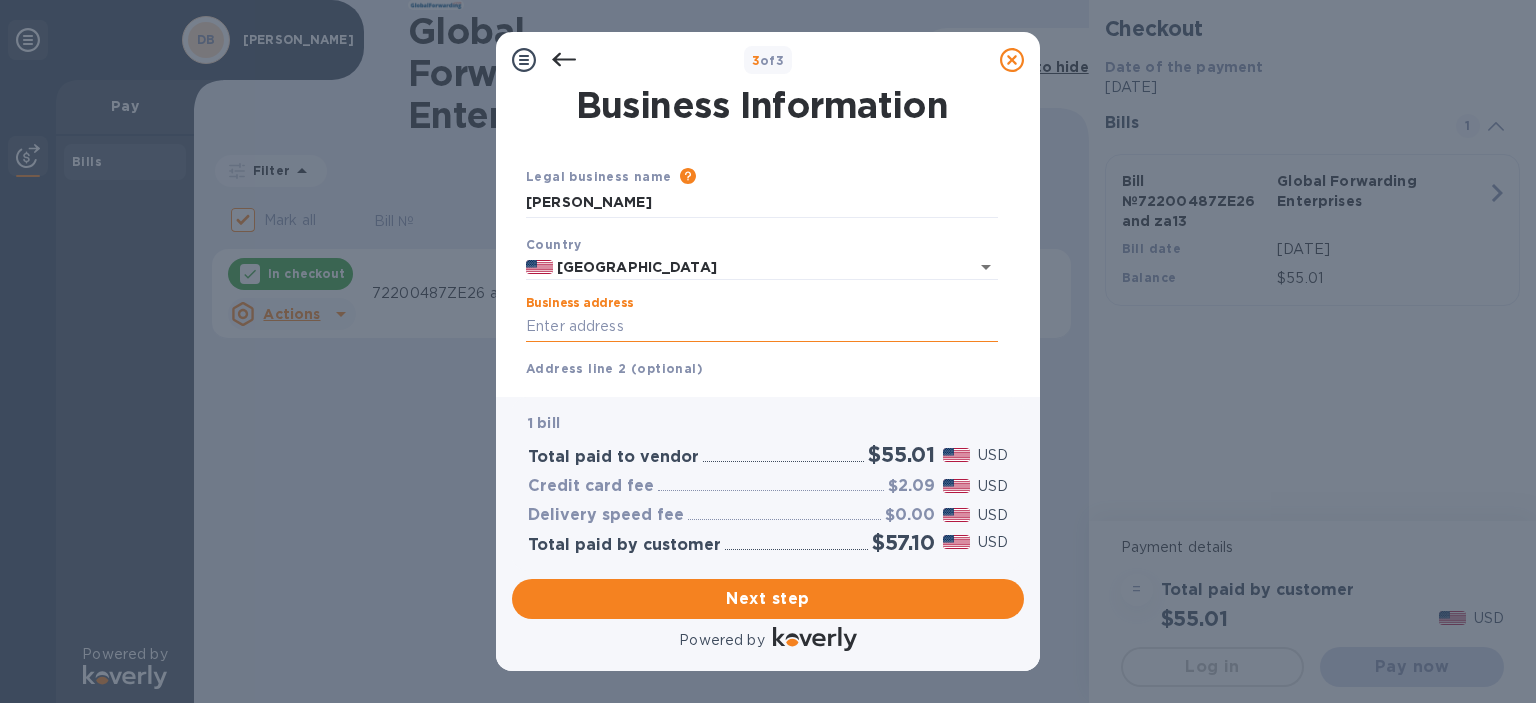 paste on "[PERSON_NAME] , ESQ" 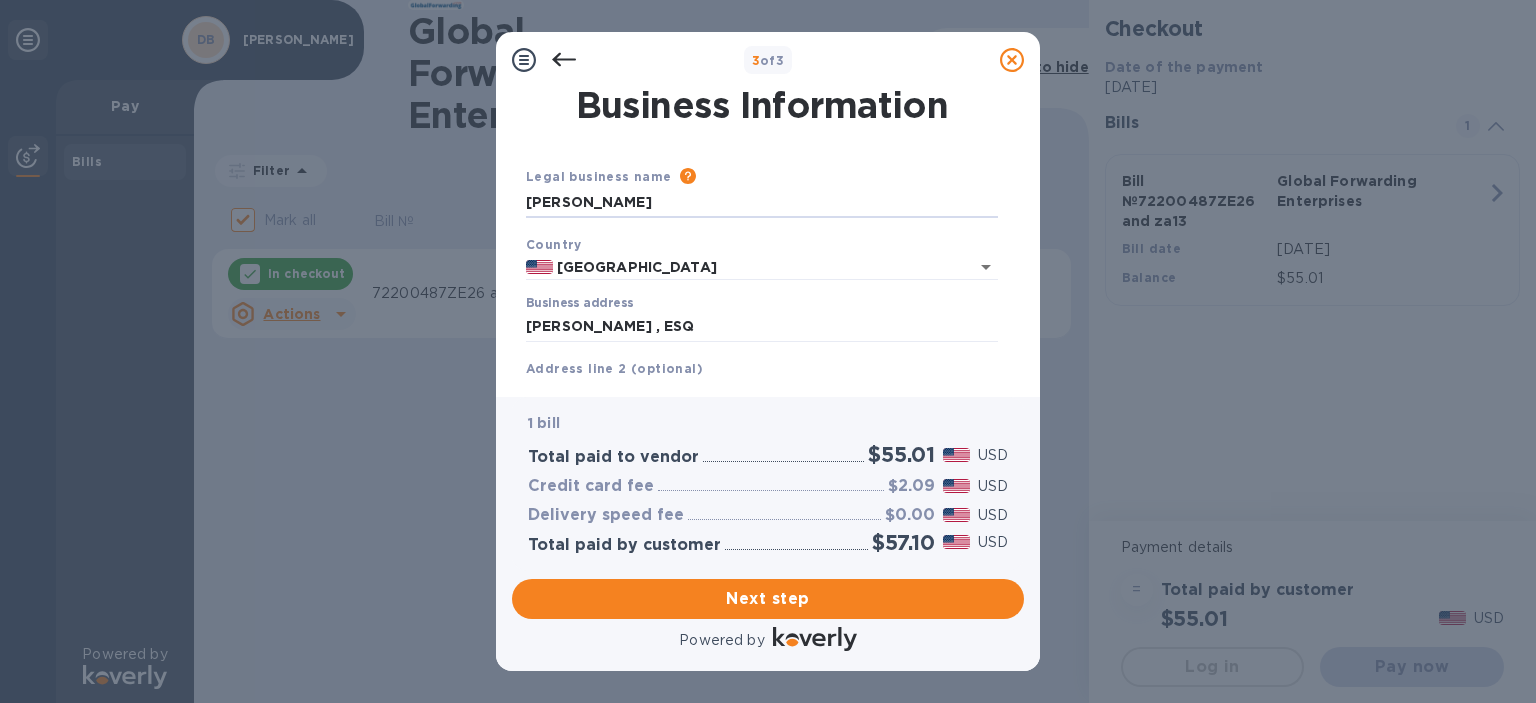 drag, startPoint x: 672, startPoint y: 208, endPoint x: 496, endPoint y: 195, distance: 176.47946 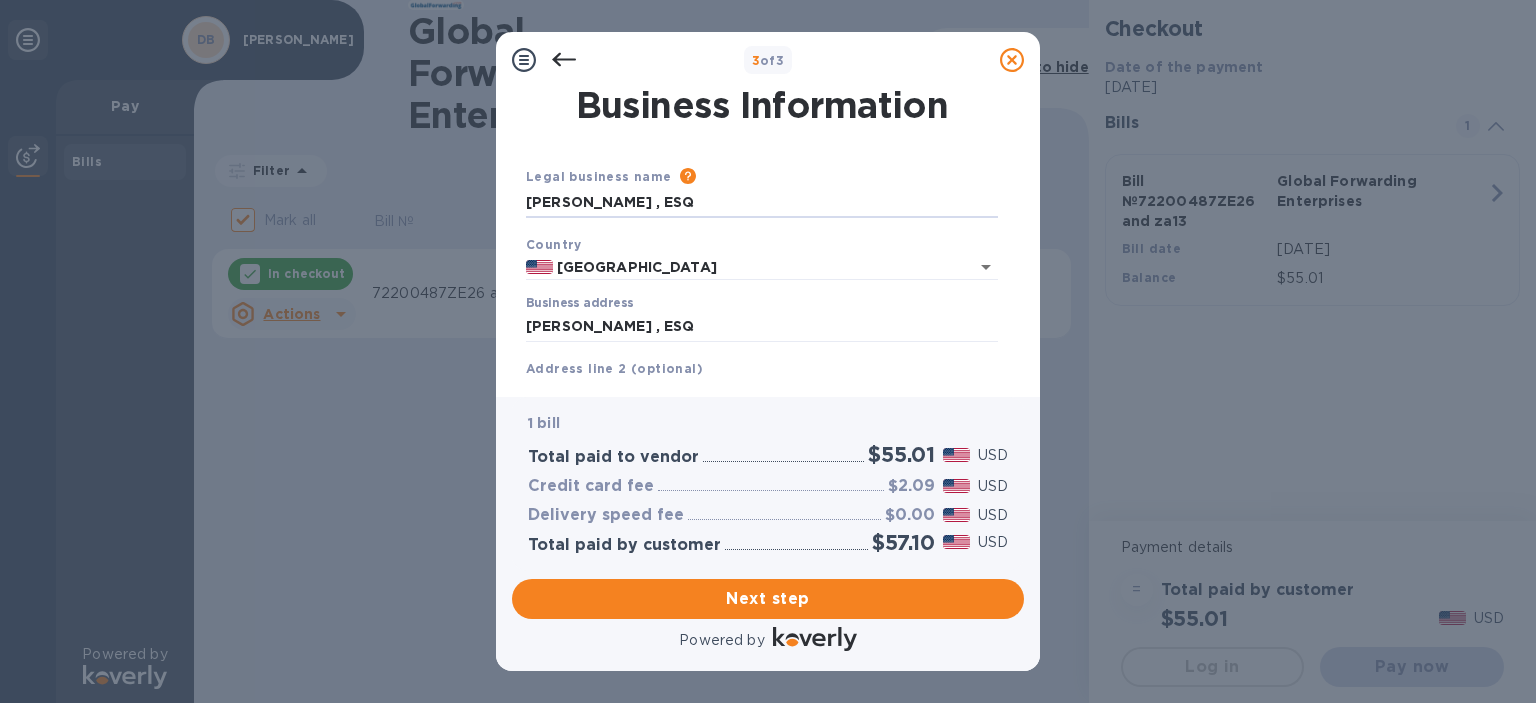 type on "[PERSON_NAME] , ESQ" 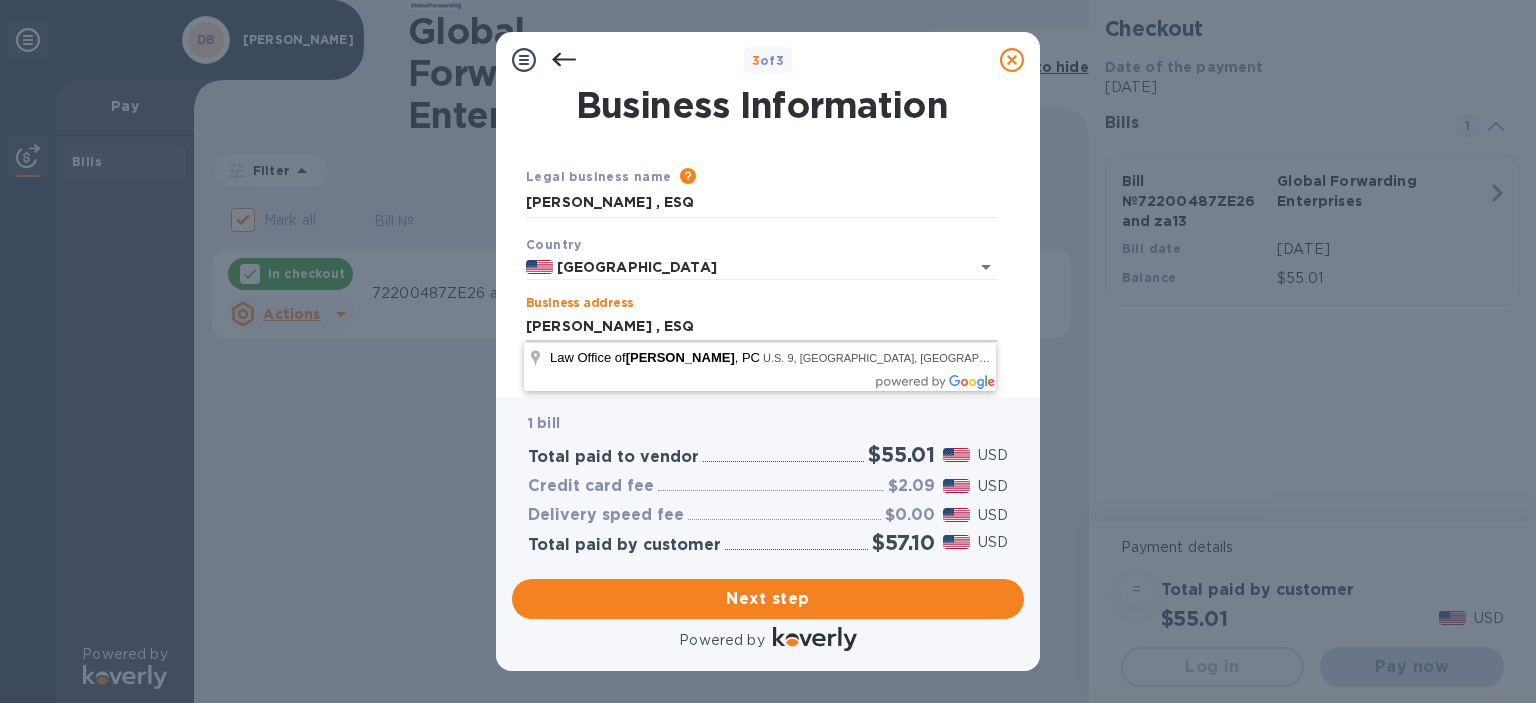 drag, startPoint x: 719, startPoint y: 327, endPoint x: 522, endPoint y: 324, distance: 197.02284 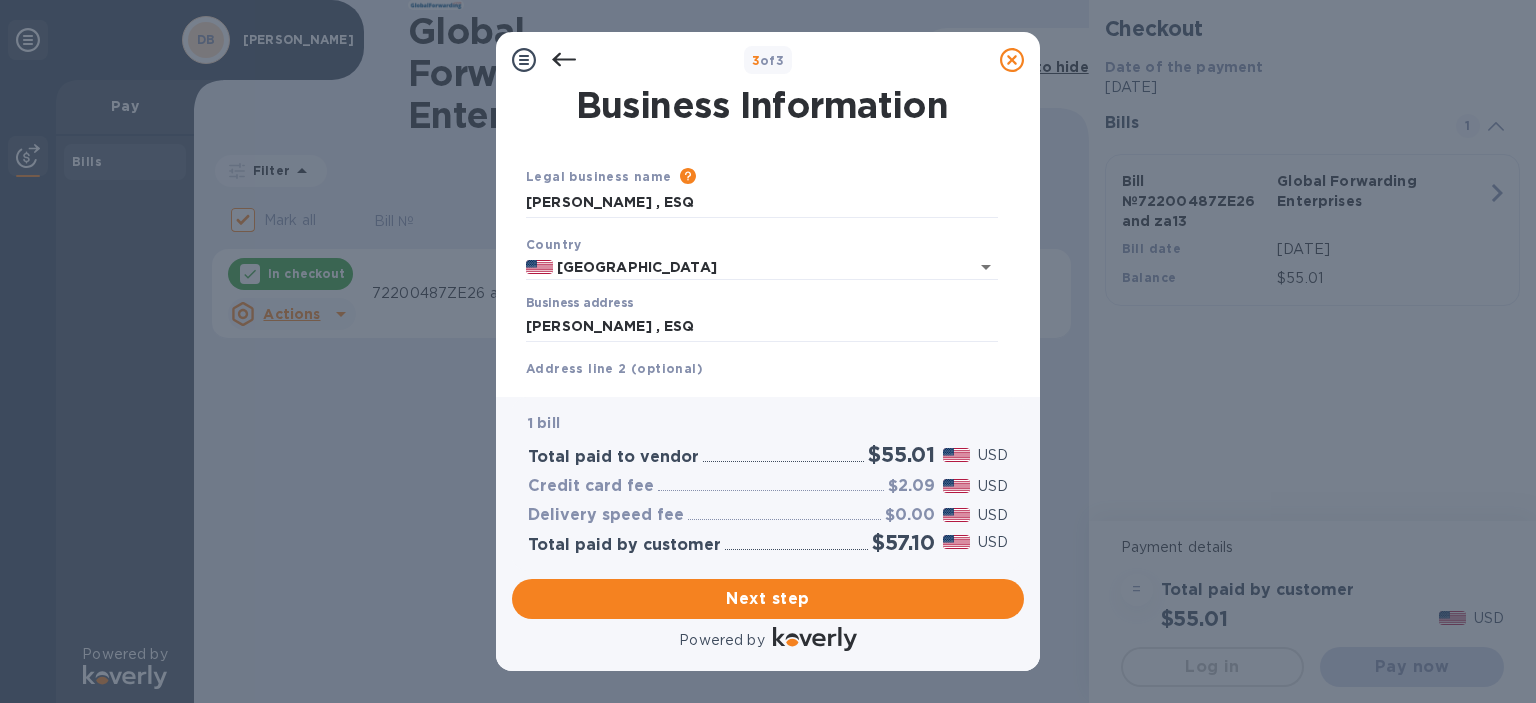 type on "348 U.S. 9" 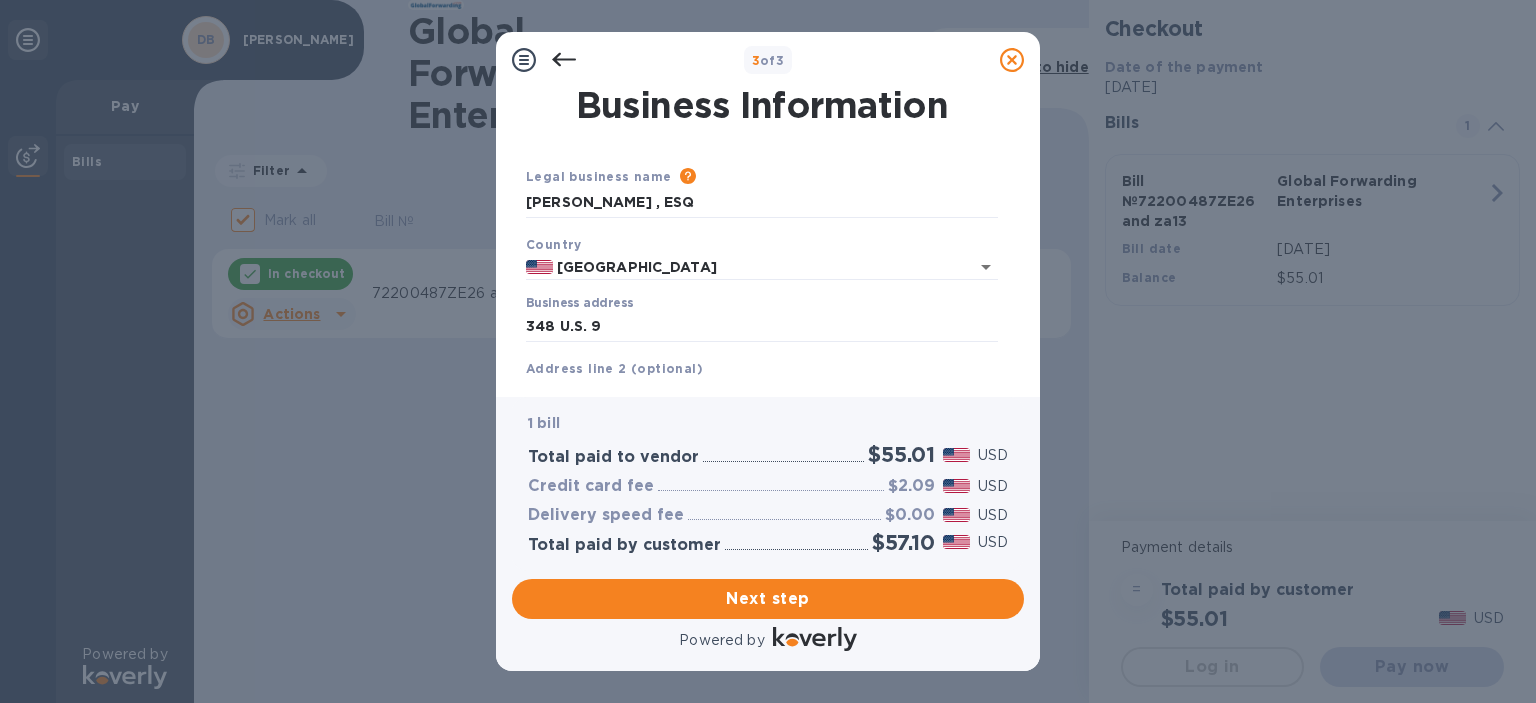 click on "Business address" at bounding box center [579, 304] 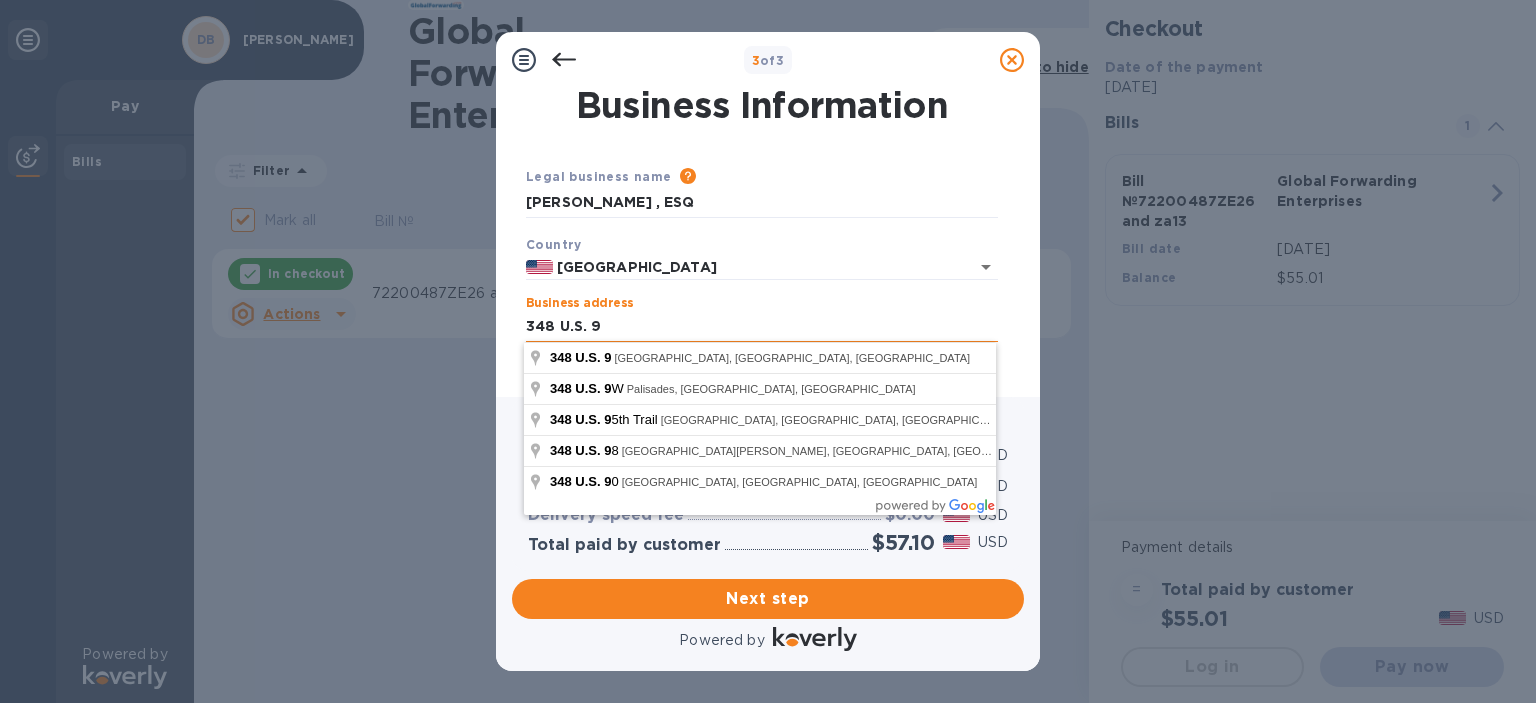 paste on "Law Offices of [PERSON_NAME], PC [STREET_ADDRESS]" 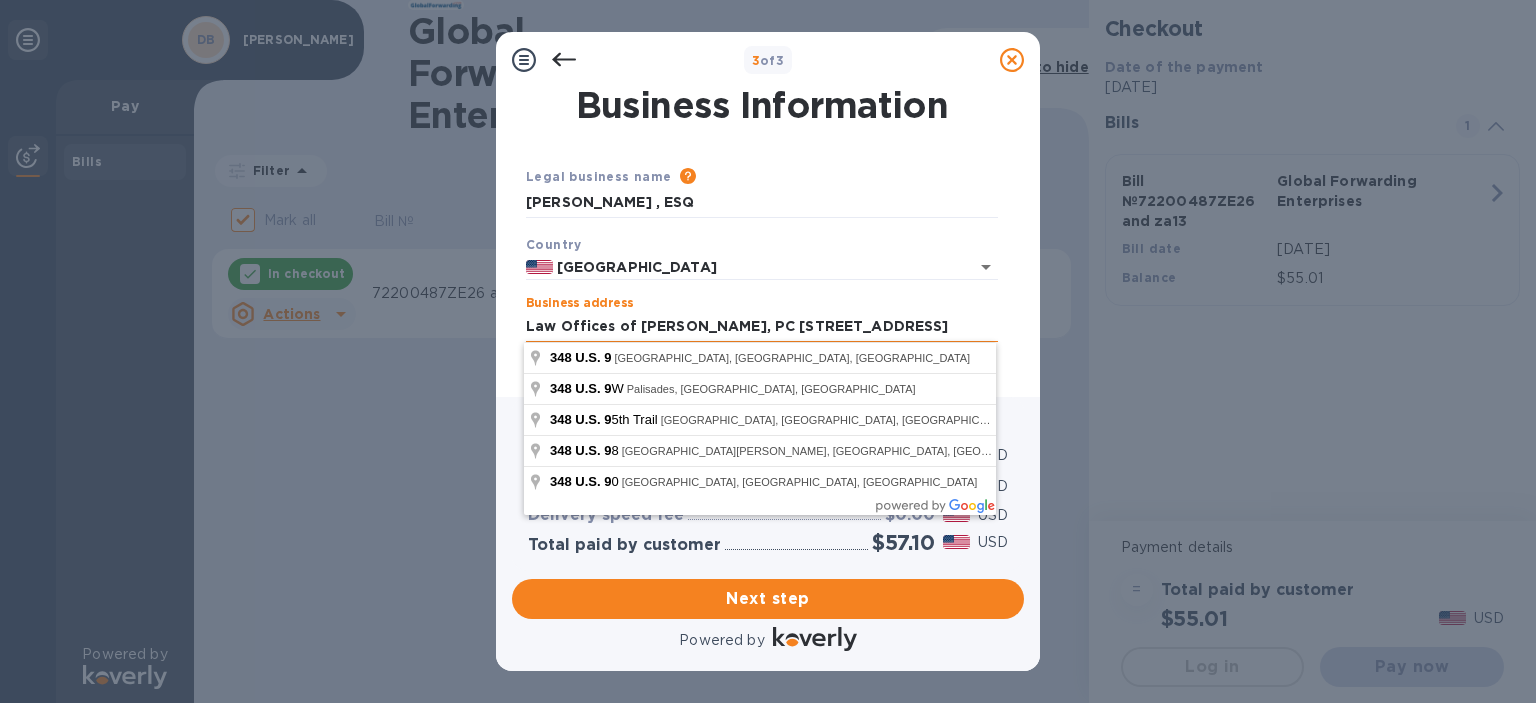 scroll, scrollTop: 0, scrollLeft: 142, axis: horizontal 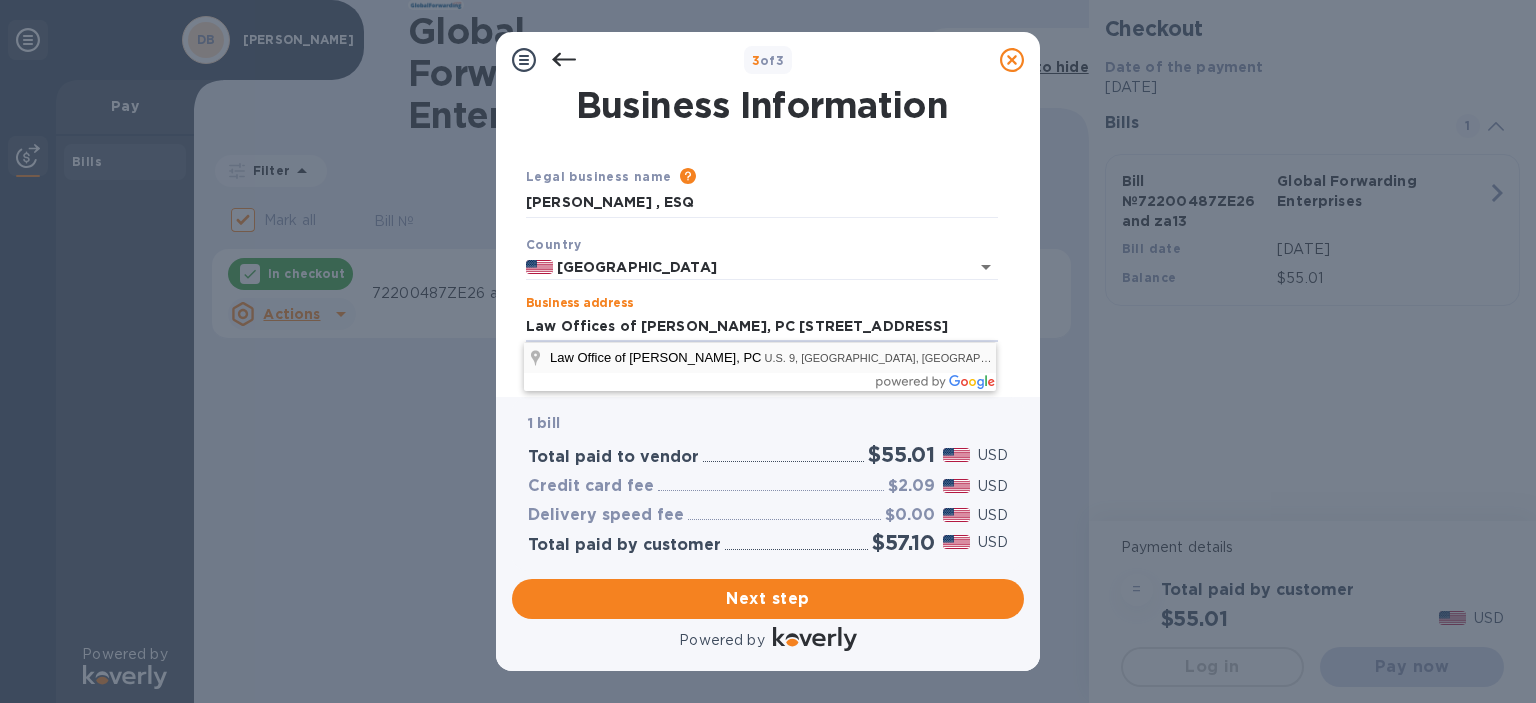 type on "348 U.S. 9" 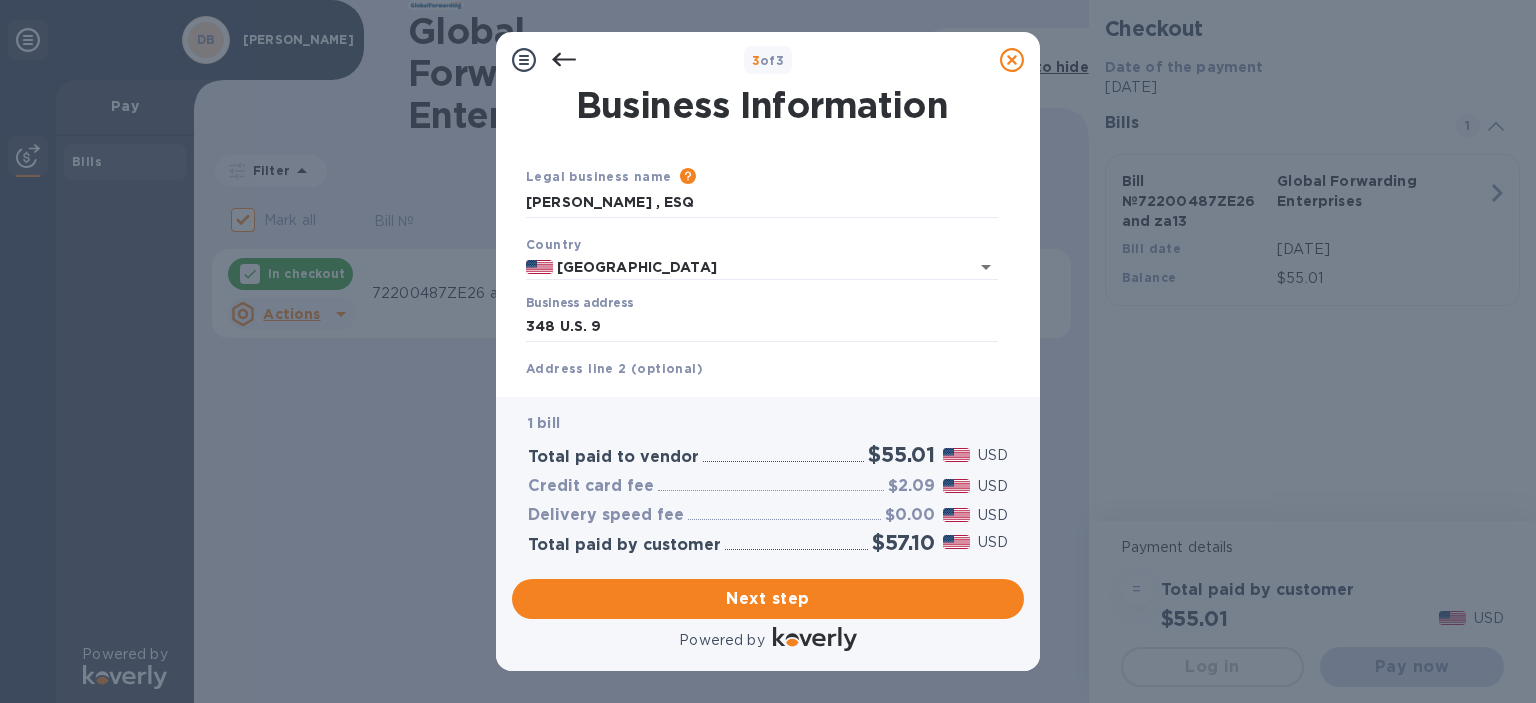 scroll, scrollTop: 0, scrollLeft: 0, axis: both 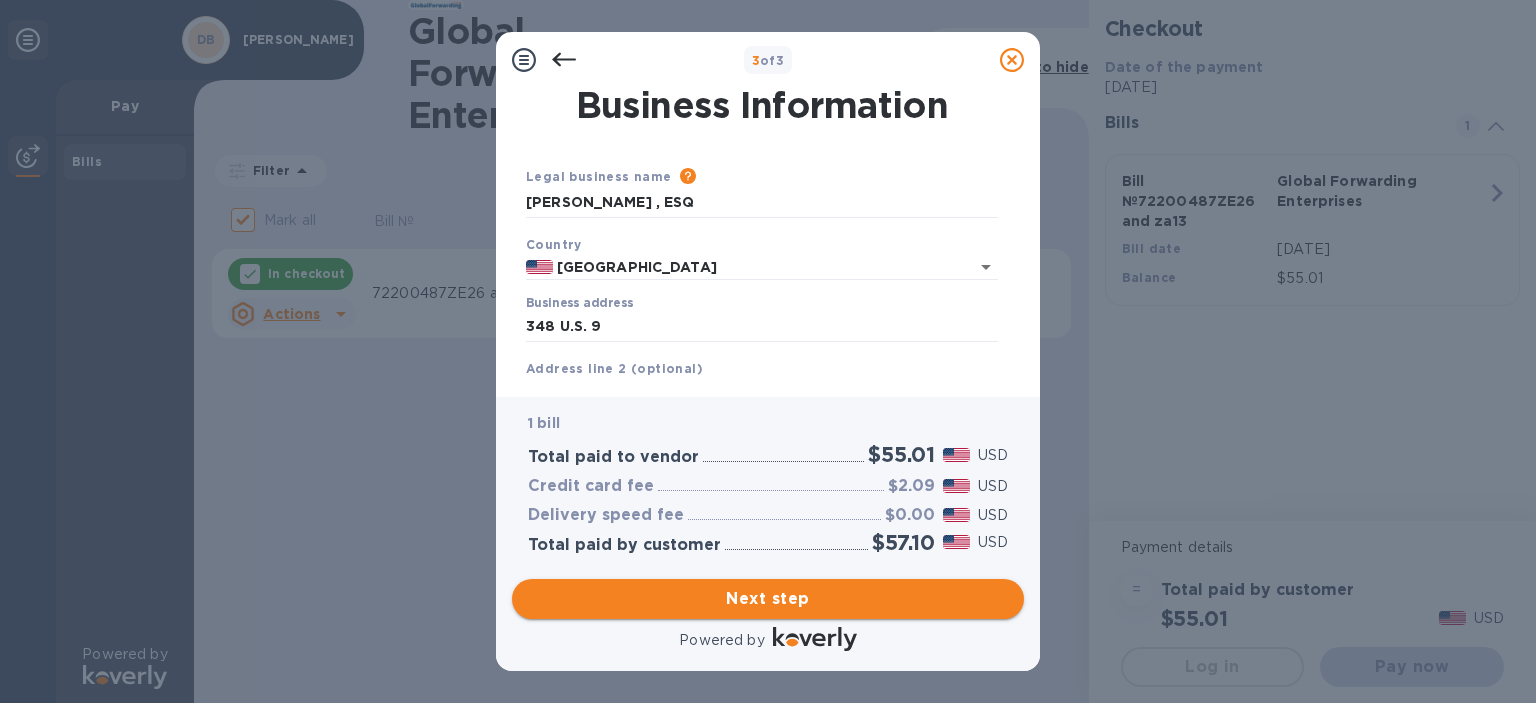click on "Next step" at bounding box center (768, 599) 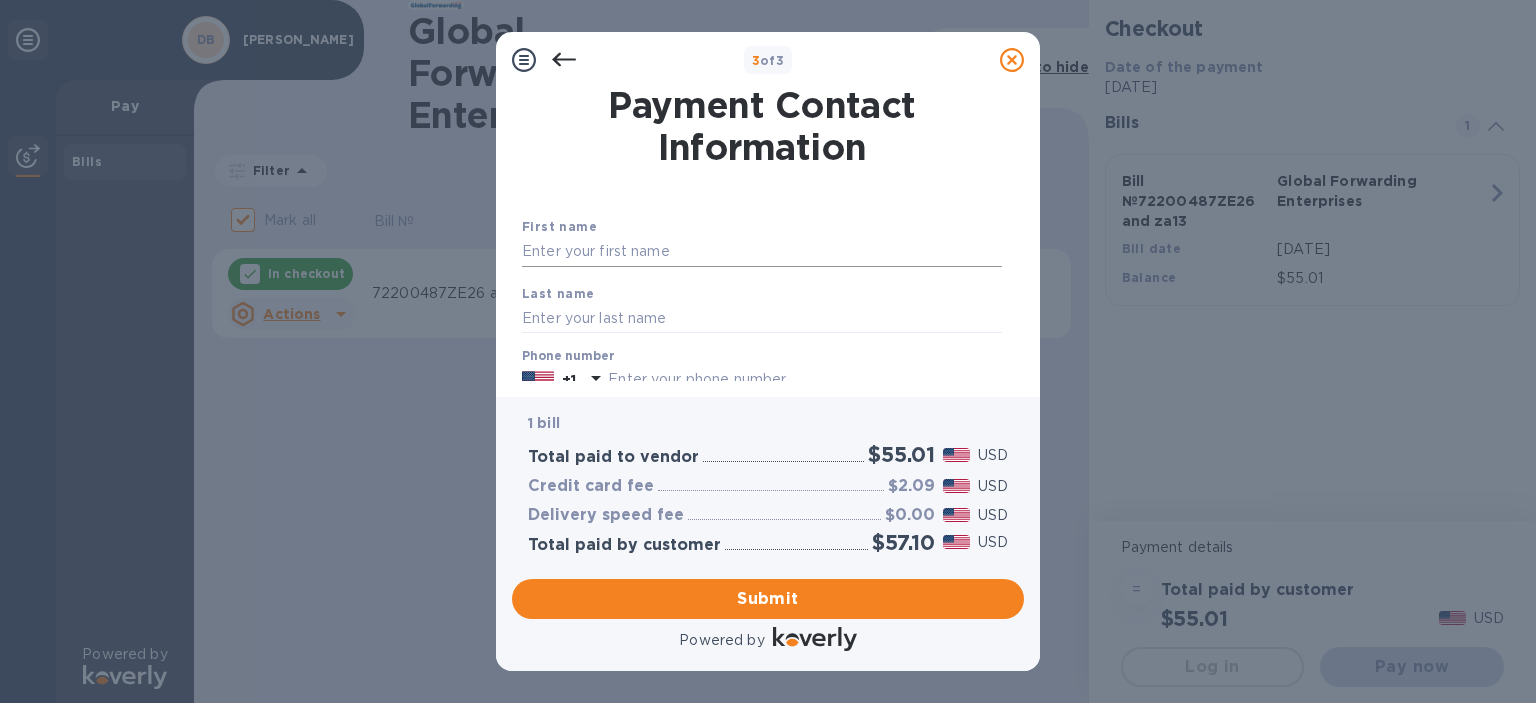 click at bounding box center (762, 252) 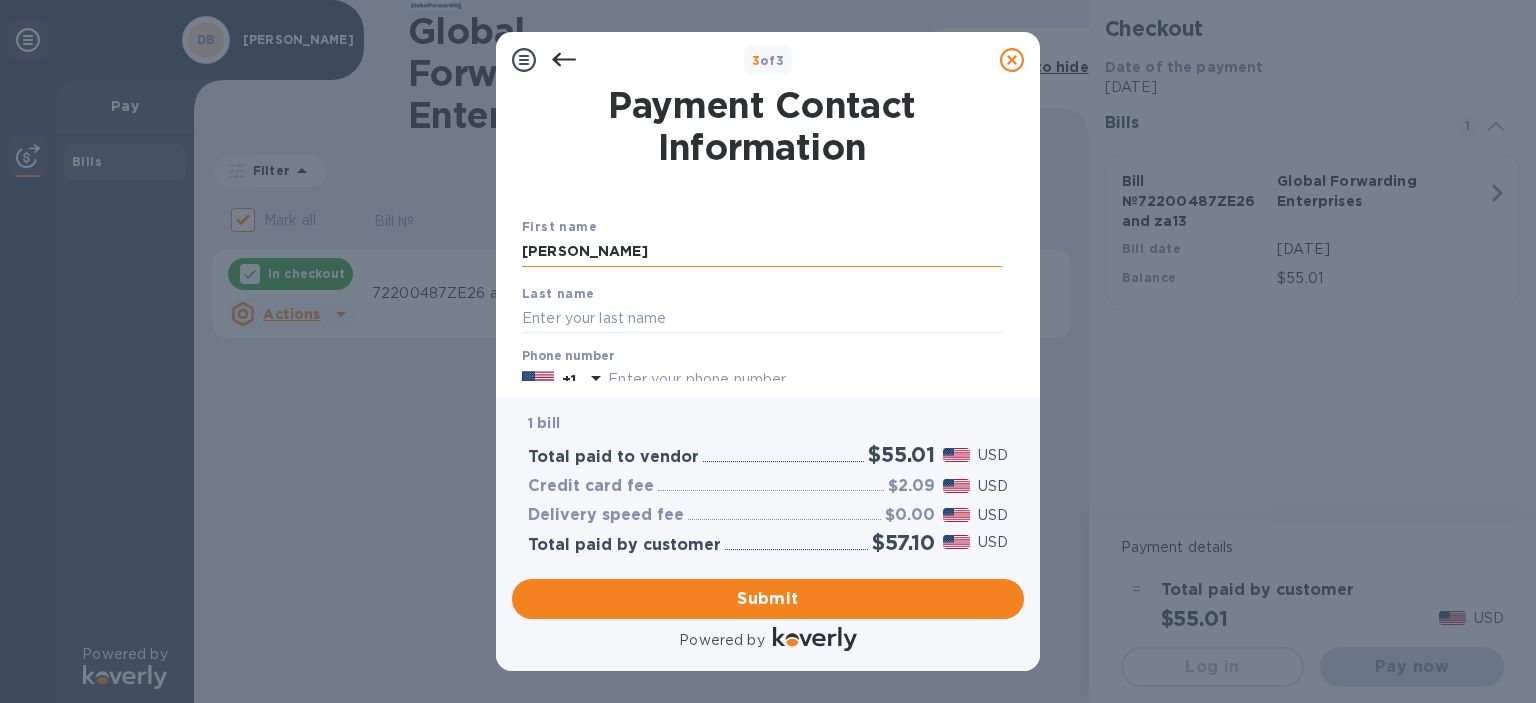 drag, startPoint x: 570, startPoint y: 254, endPoint x: 732, endPoint y: 256, distance: 162.01234 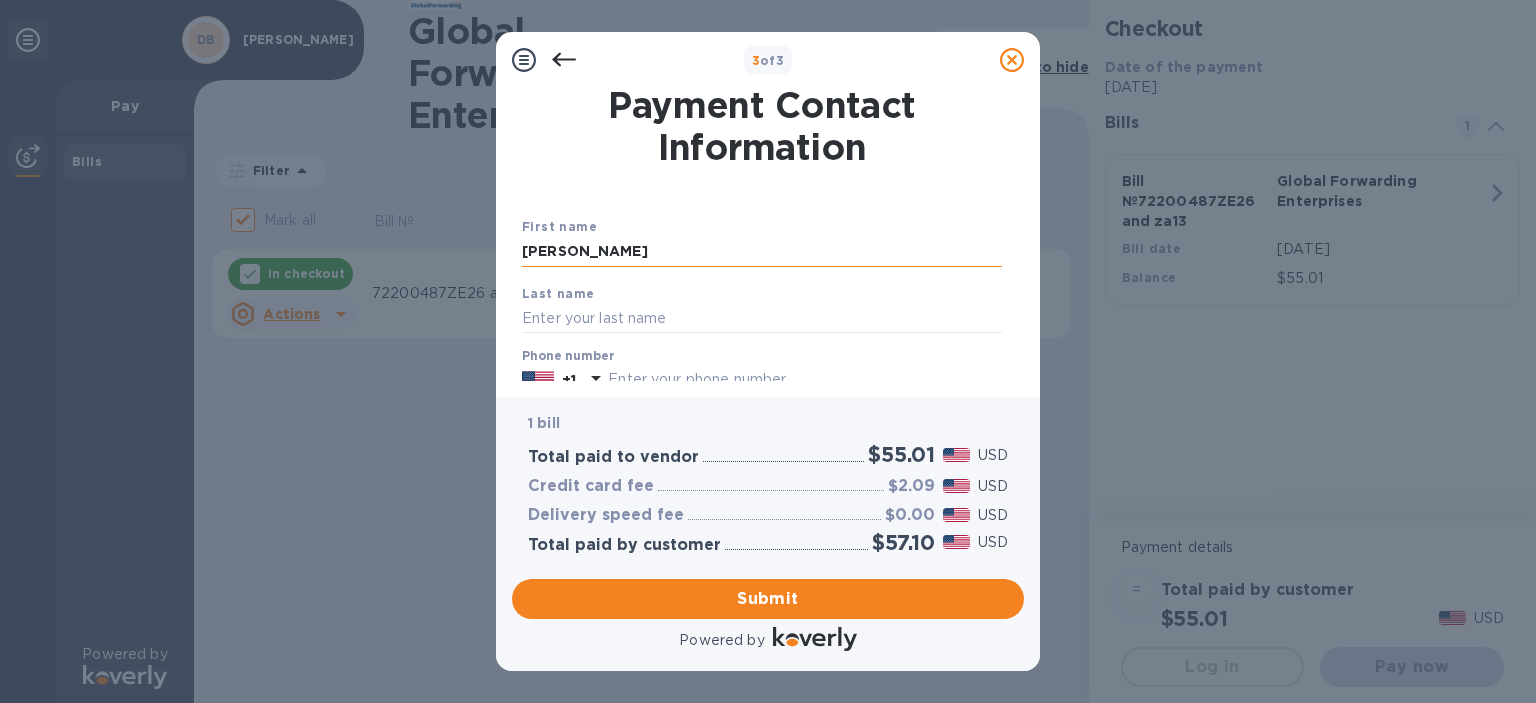 click on "[PERSON_NAME]" at bounding box center [762, 252] 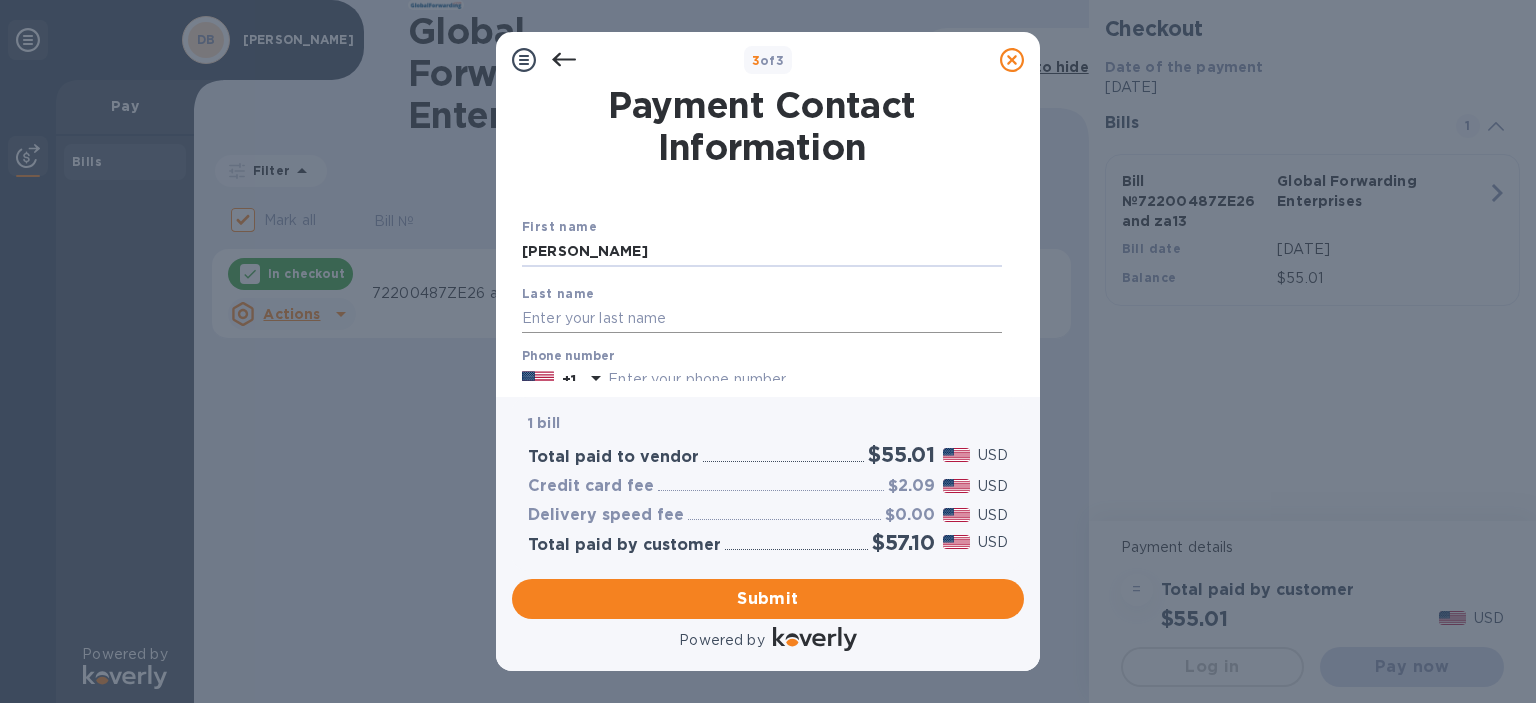 type on "[PERSON_NAME]" 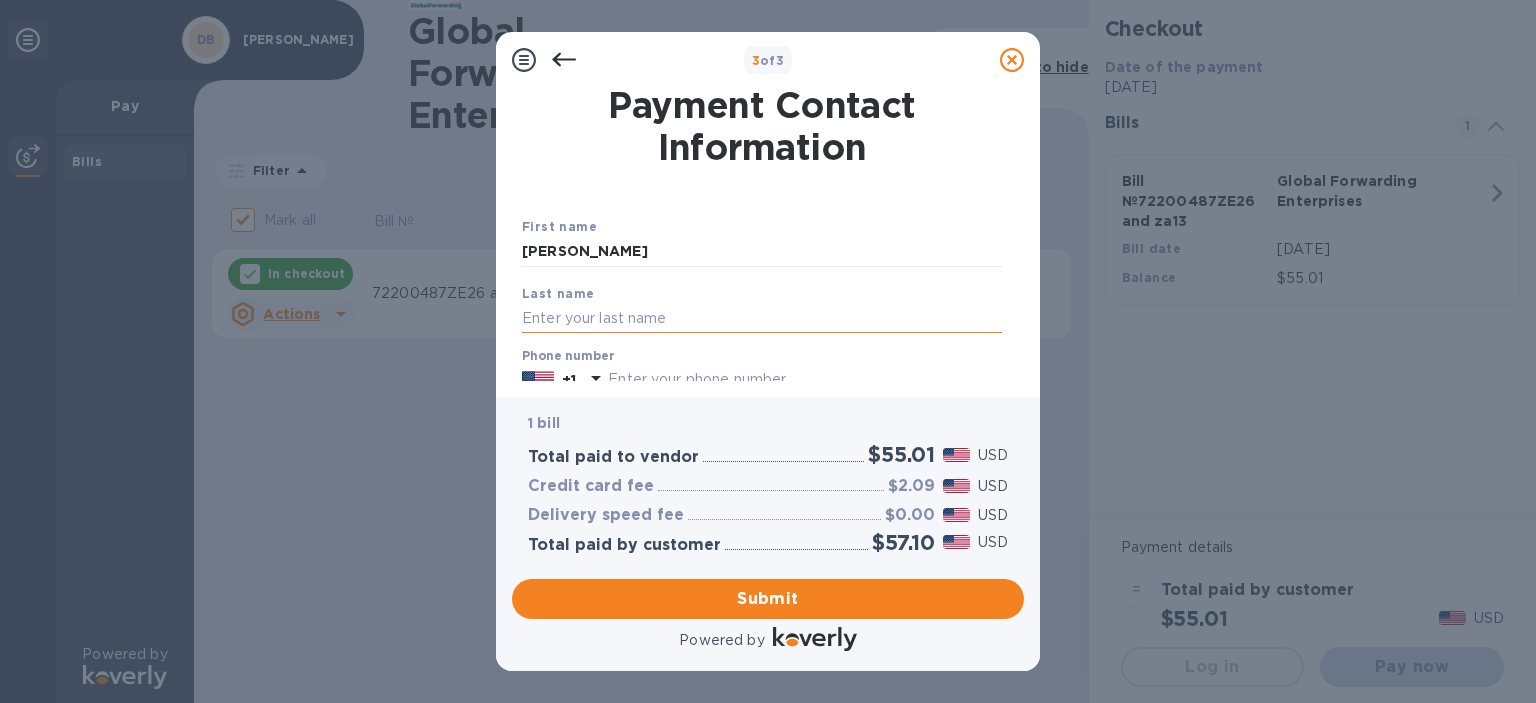 click at bounding box center [762, 318] 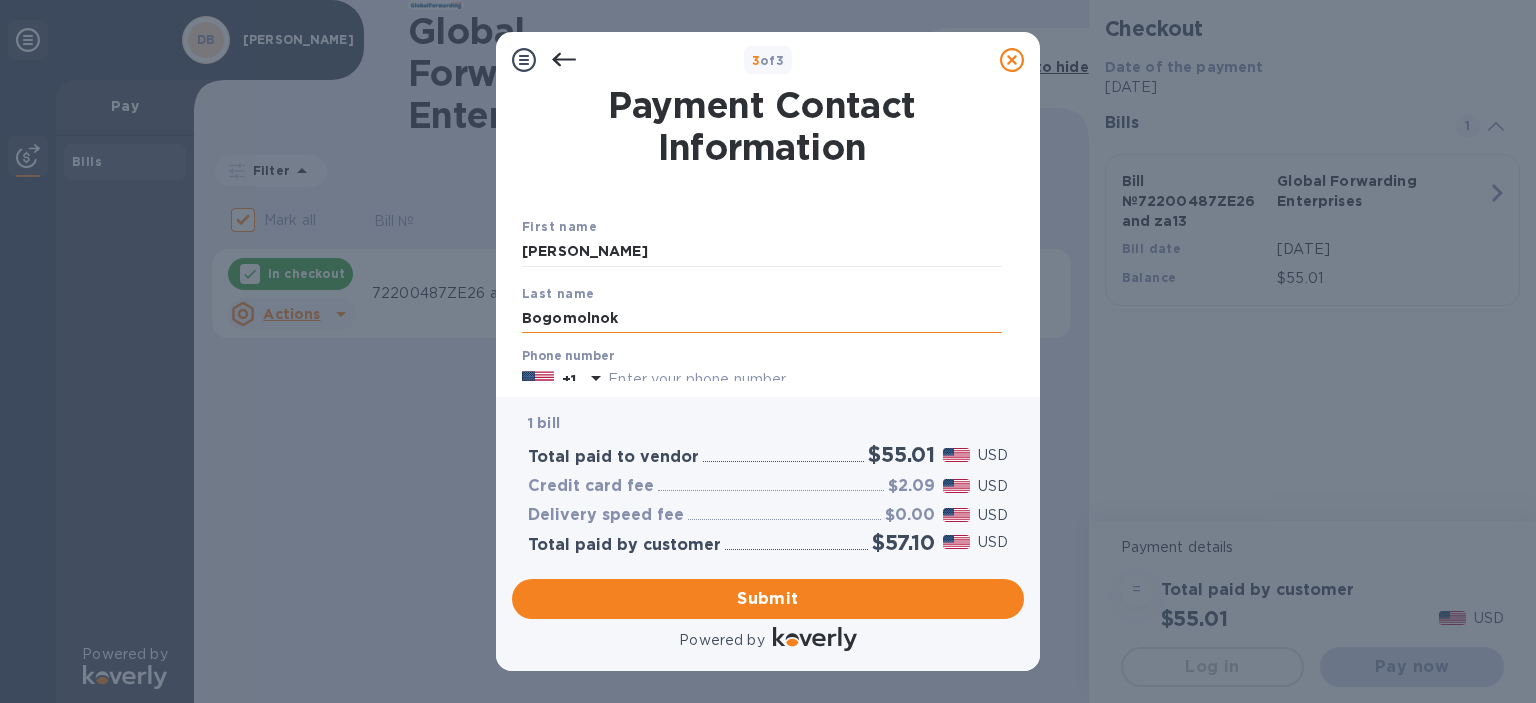 click on "Bogomolnok" at bounding box center (762, 318) 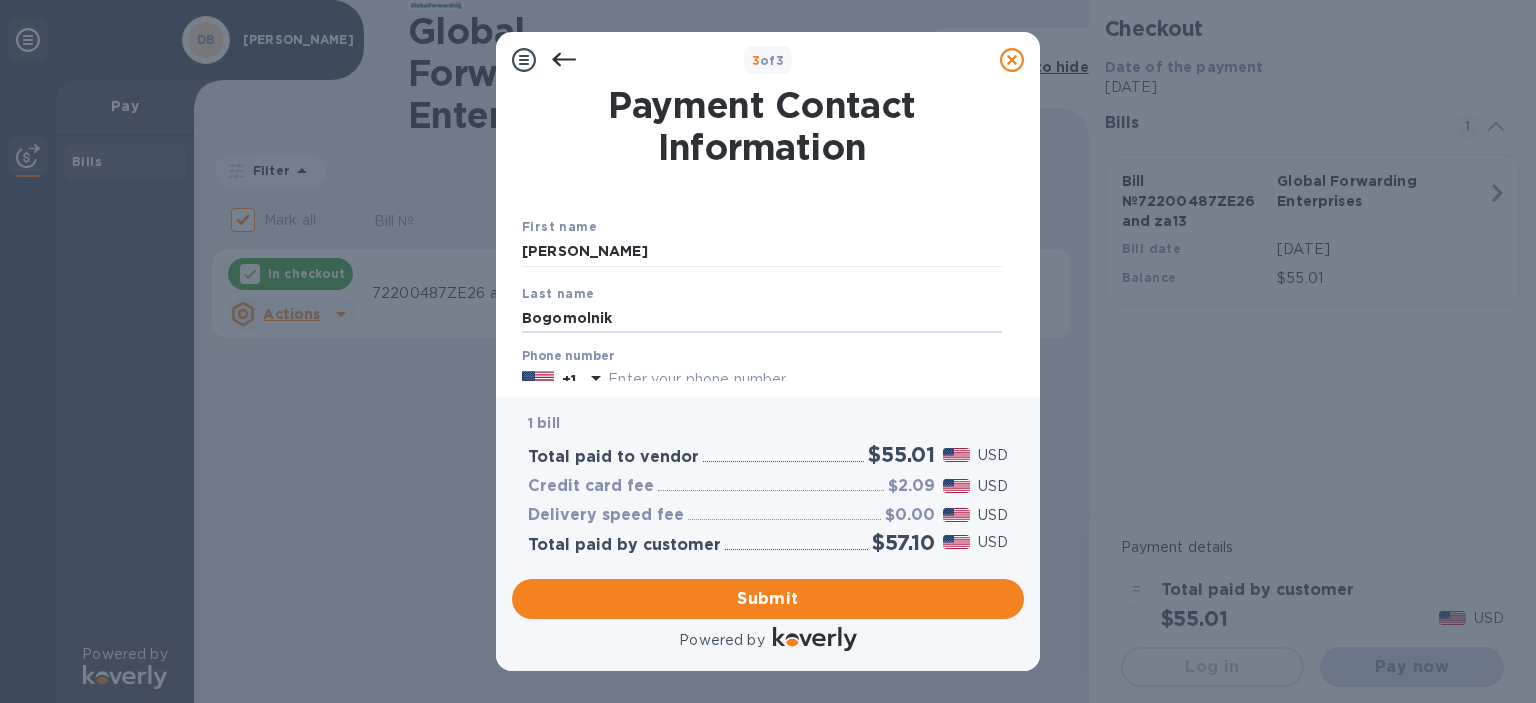 type on "Bogomolnik" 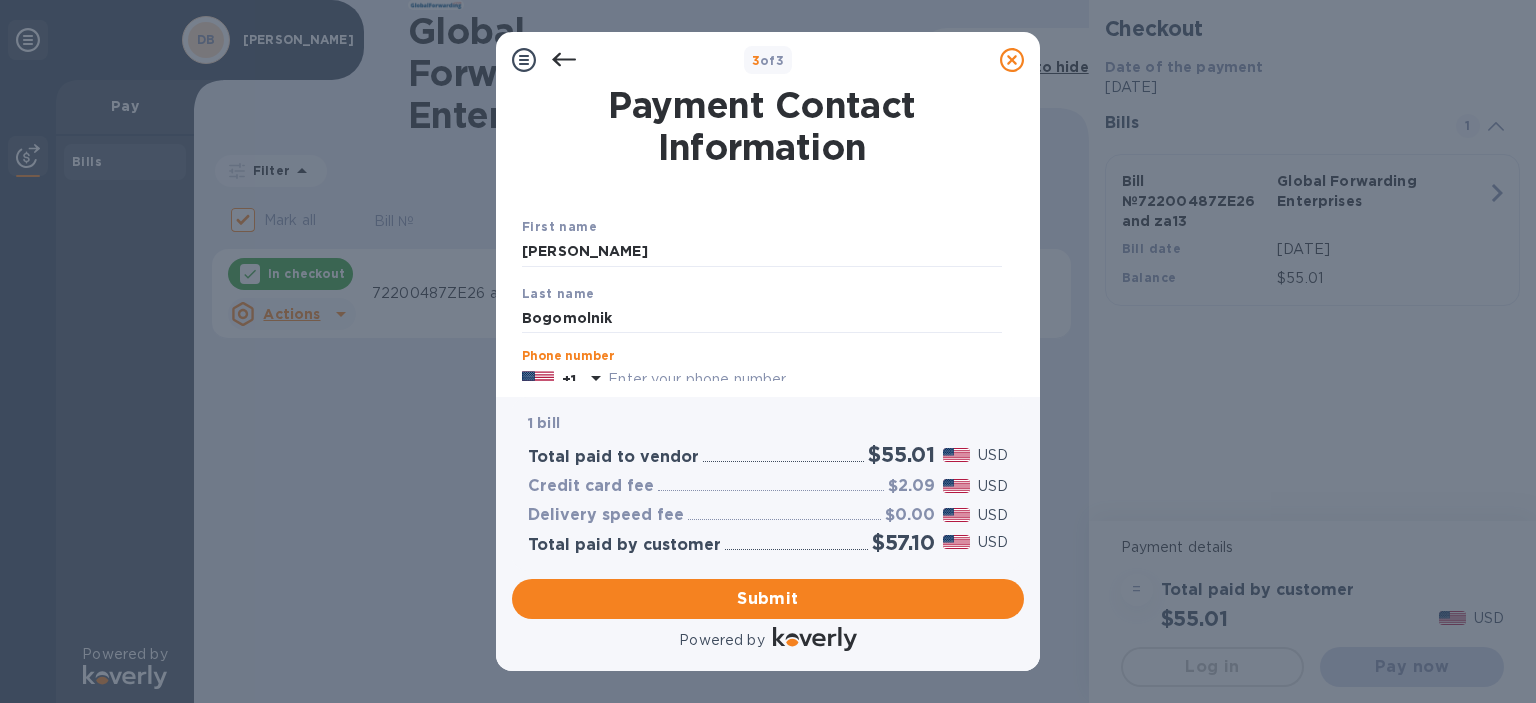 click at bounding box center [805, 380] 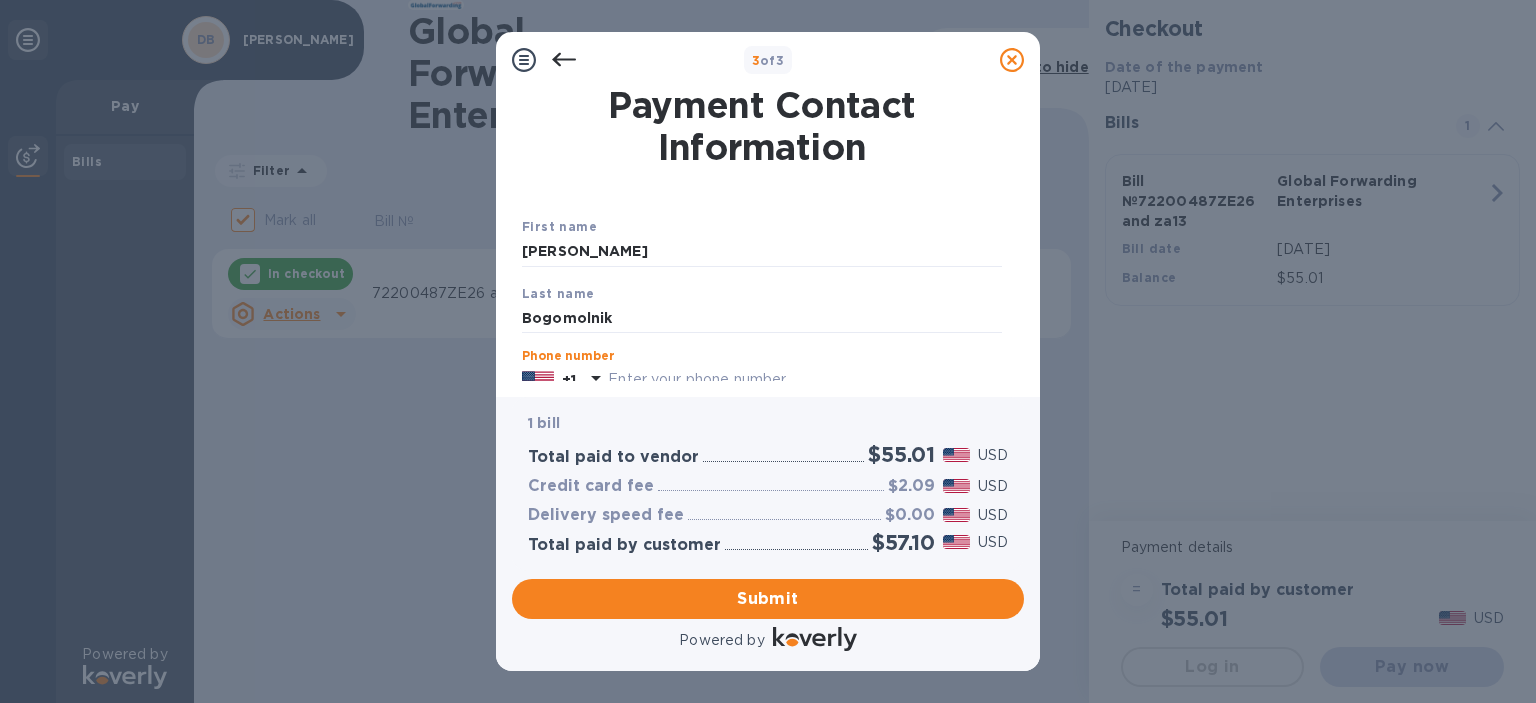 paste on "9178827237" 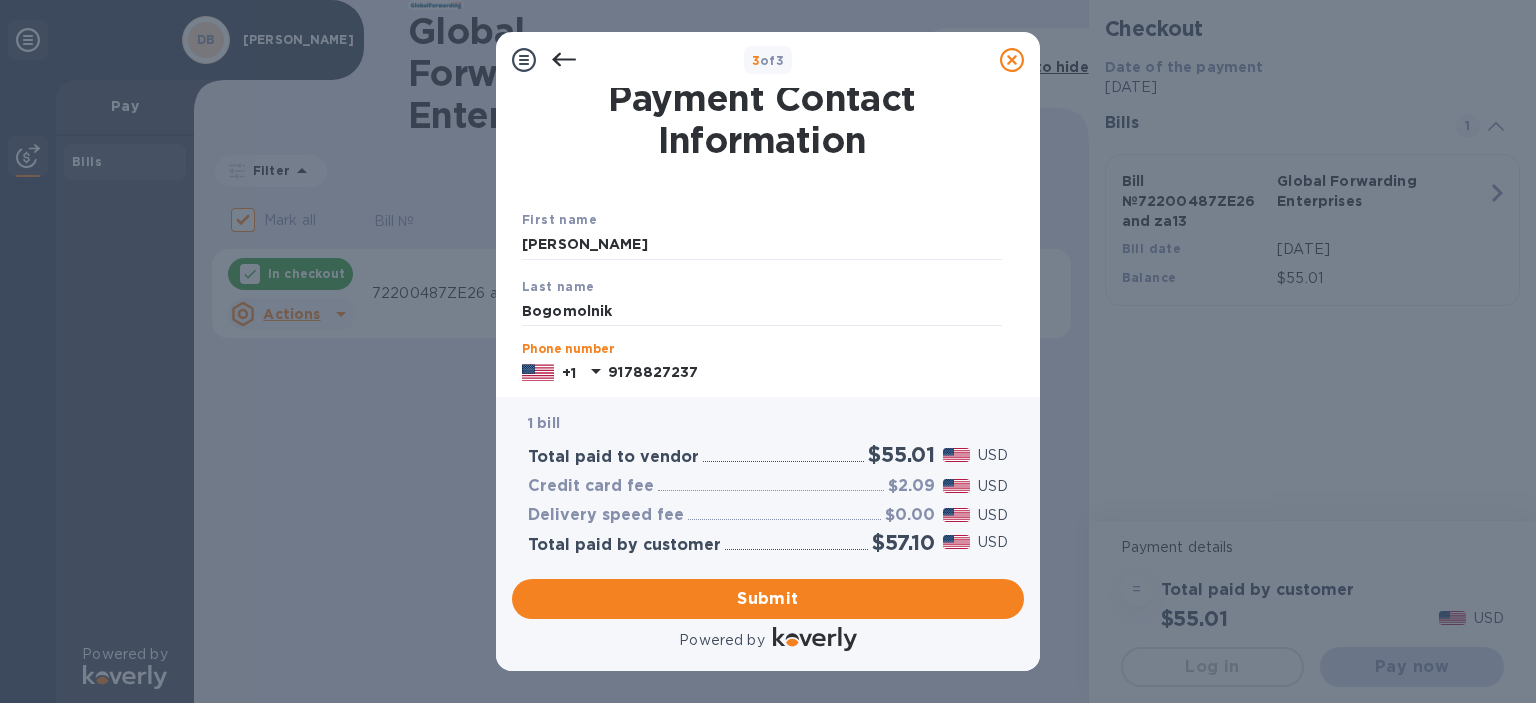 scroll, scrollTop: 122, scrollLeft: 0, axis: vertical 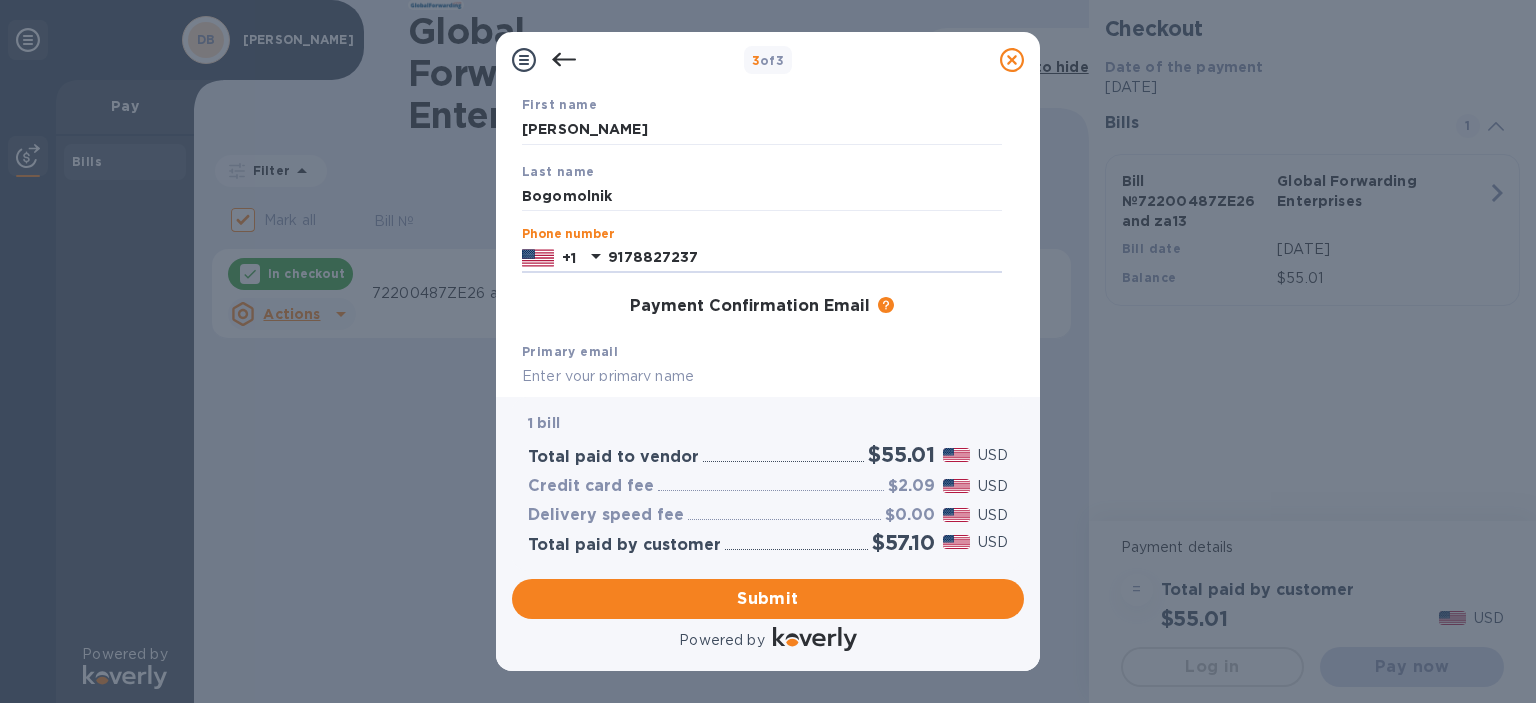 type on "9178827237" 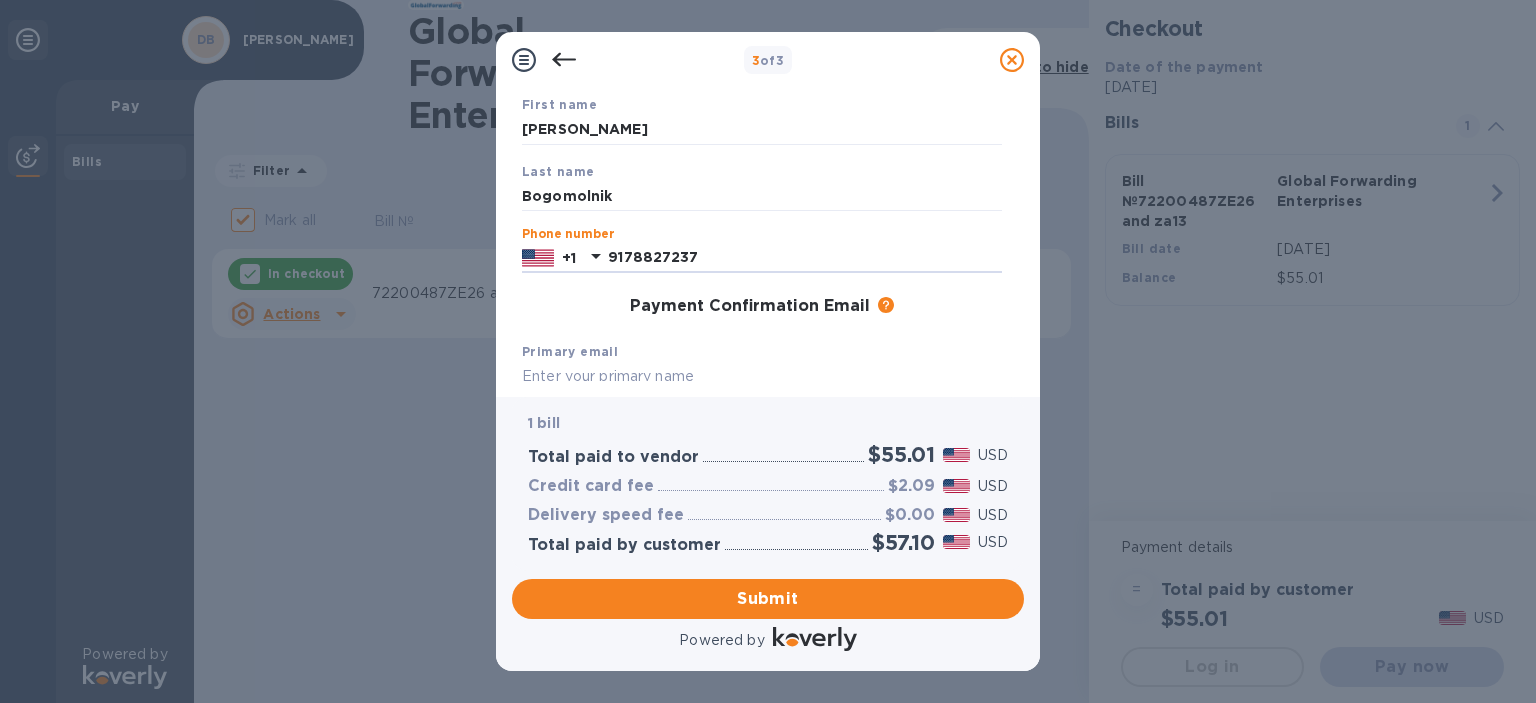 click at bounding box center (762, 377) 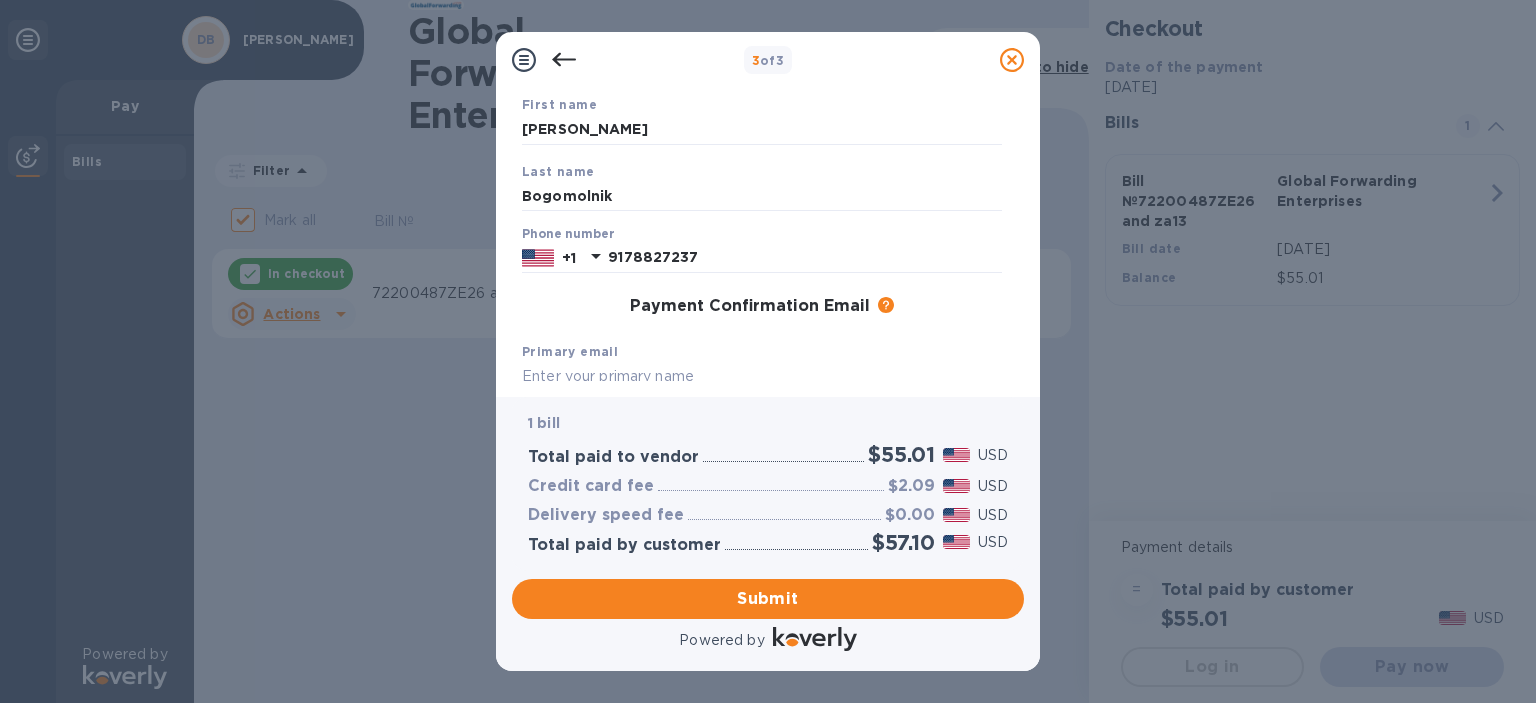 paste on "[PERSON_NAME][EMAIL_ADDRESS][DOMAIN_NAME]" 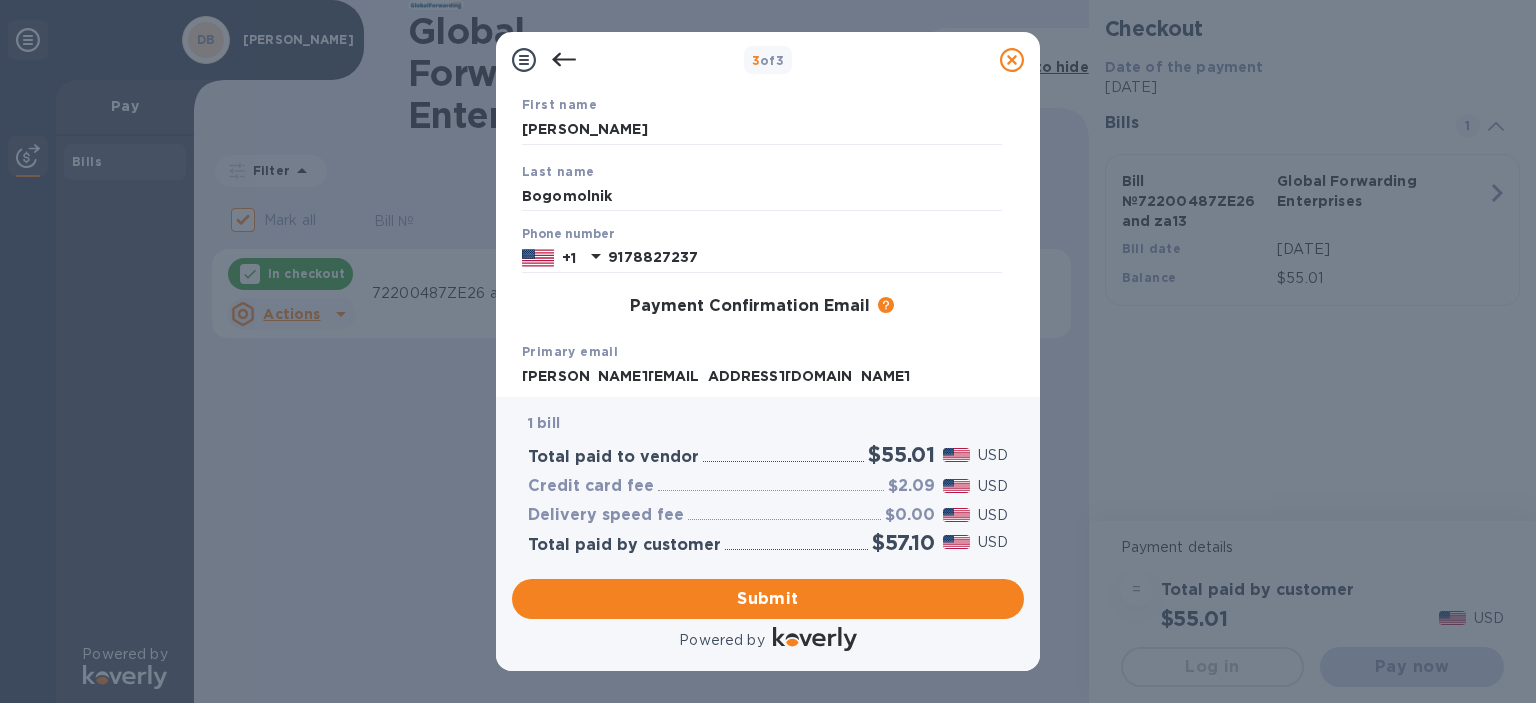 scroll, scrollTop: 126, scrollLeft: 0, axis: vertical 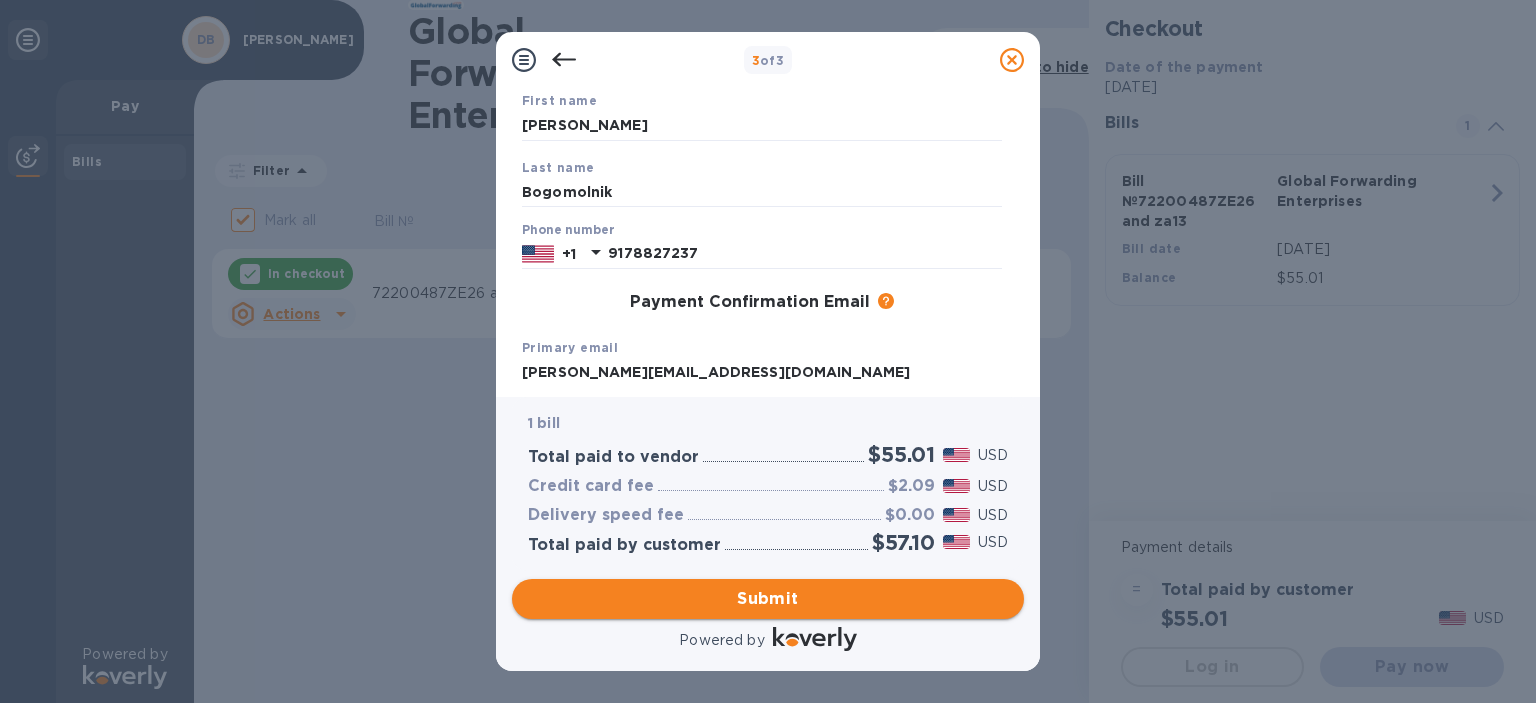 type on "[PERSON_NAME][EMAIL_ADDRESS][DOMAIN_NAME]" 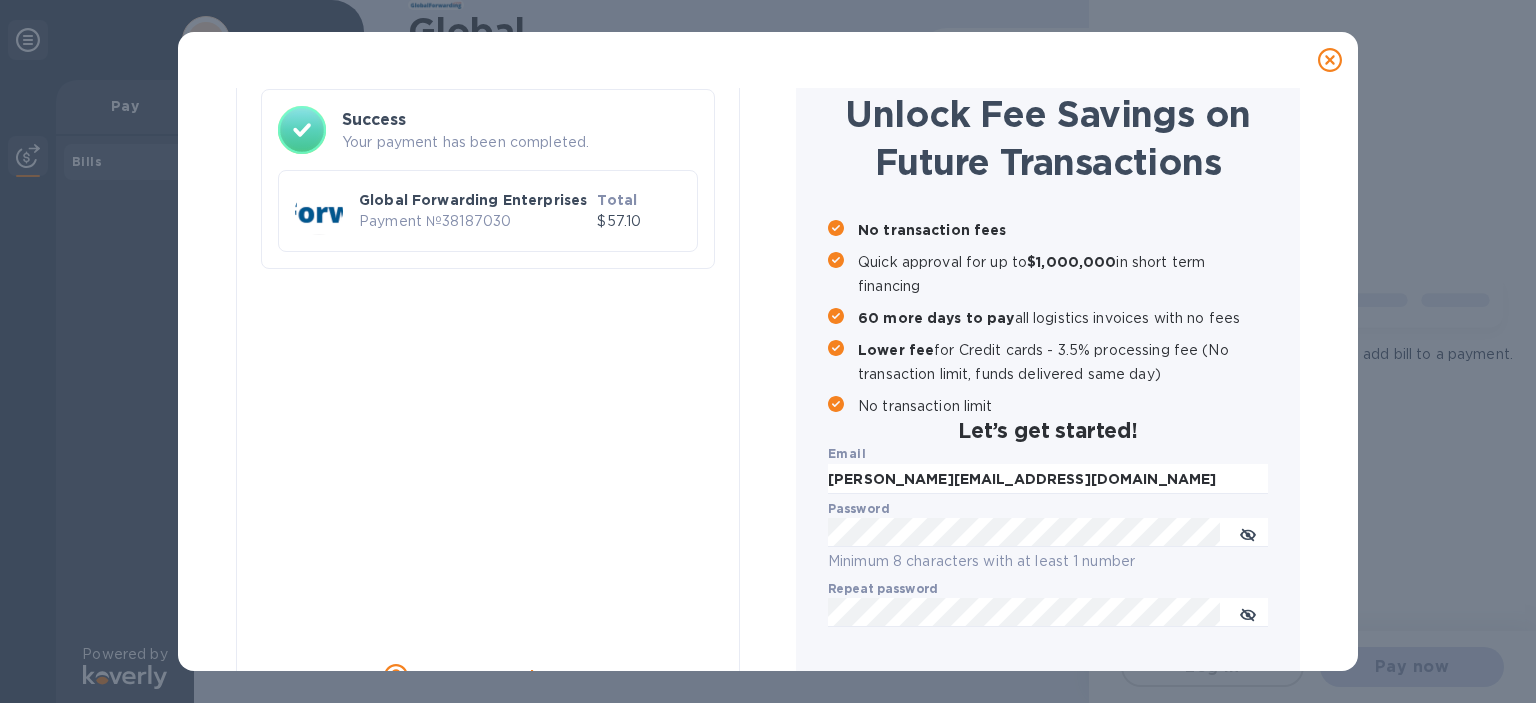 checkbox on "false" 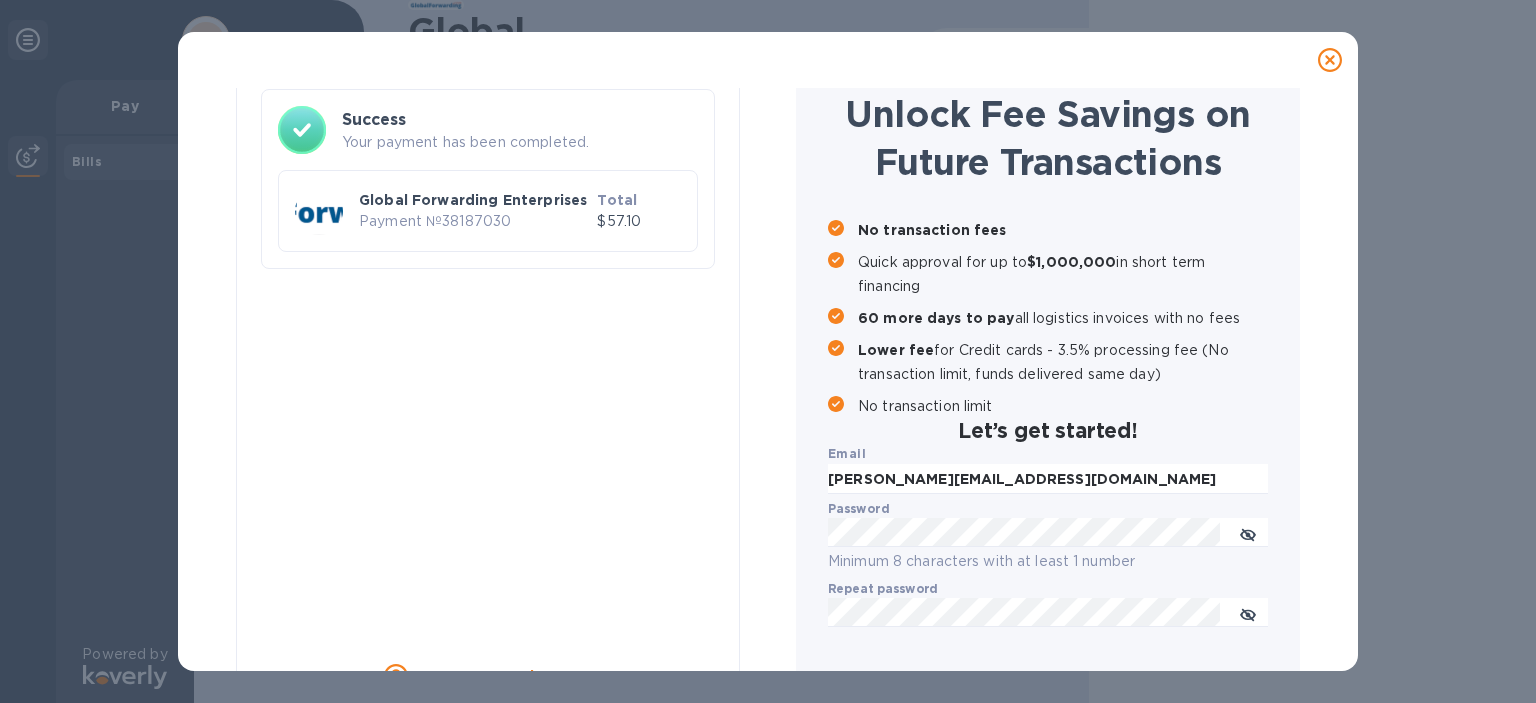 click on "Payment Result Success Your payment has been completed. Global Forwarding Enterprises Payment № 38187030 Total $57.10 Have any questions? Powered by Create an Account and Unlock Fee Savings on Future Transactions No transaction fees Quick approval for up to  $1,000,000  in short term financing 60 more days to pay  all logistics invoices with no fees Lower fee  for Credit cards - 3.5% processing fee (No transaction limit, funds delivered same day) No transaction limit Let’s get started! Email [PERSON_NAME][EMAIL_ADDRESS][DOMAIN_NAME] Password Minimum 8 characters with at least 1 number Repeat password ​ Create your free account" at bounding box center [768, 351] 